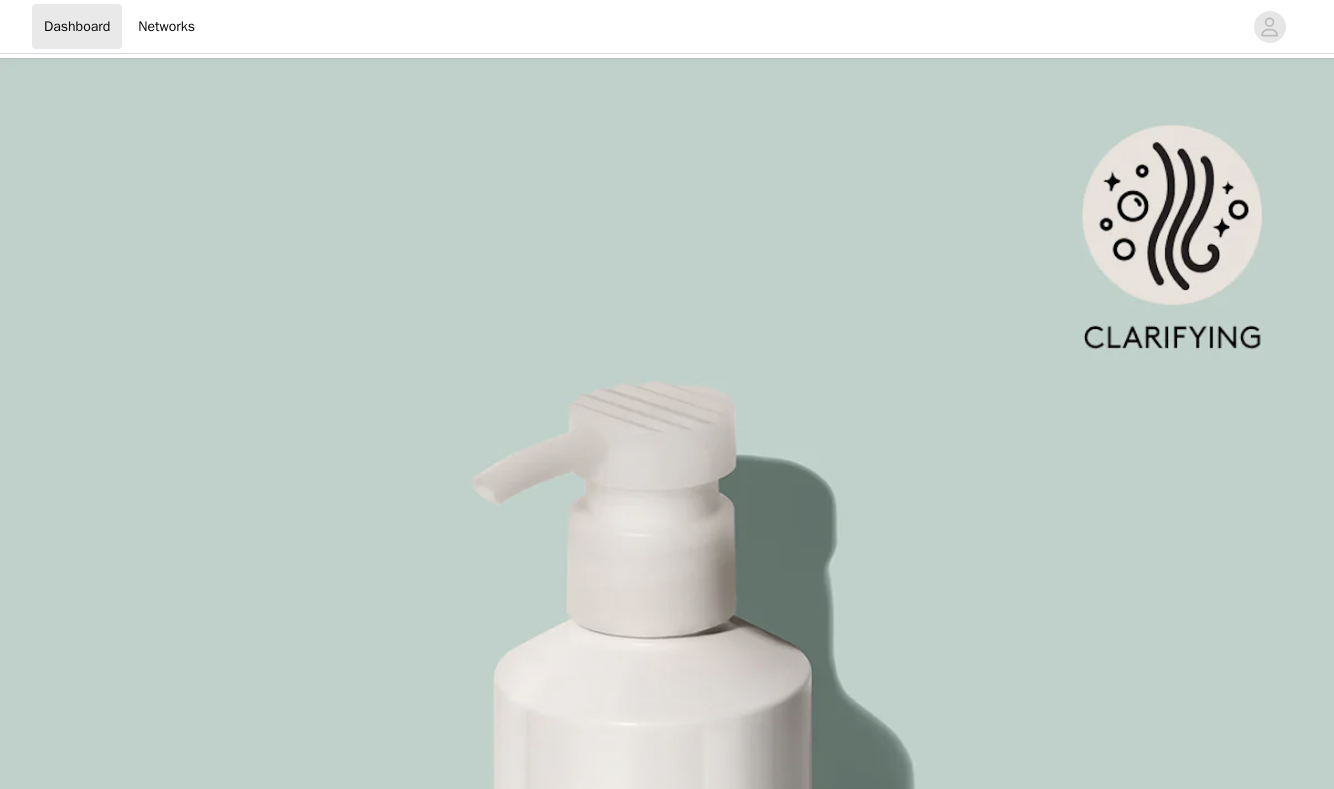 scroll, scrollTop: 0, scrollLeft: 0, axis: both 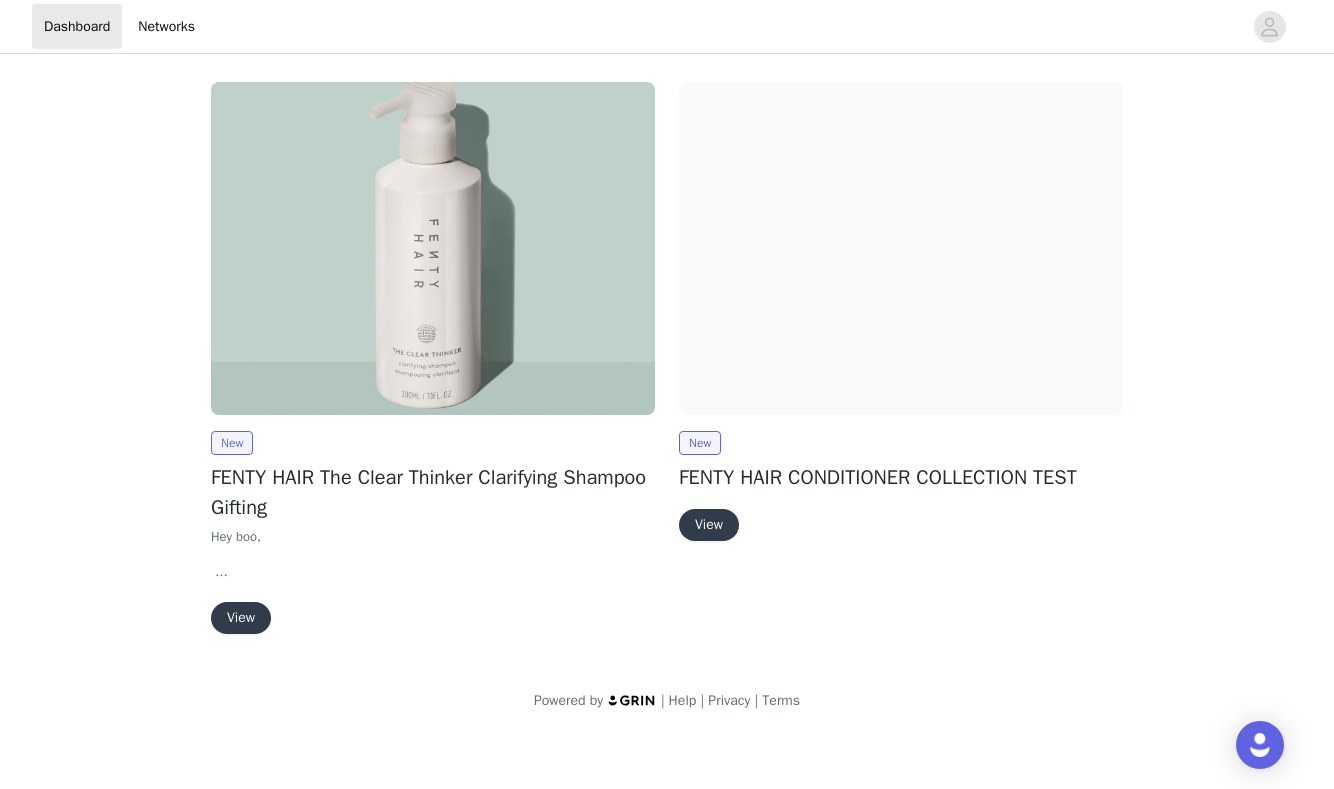click at bounding box center (433, 248) 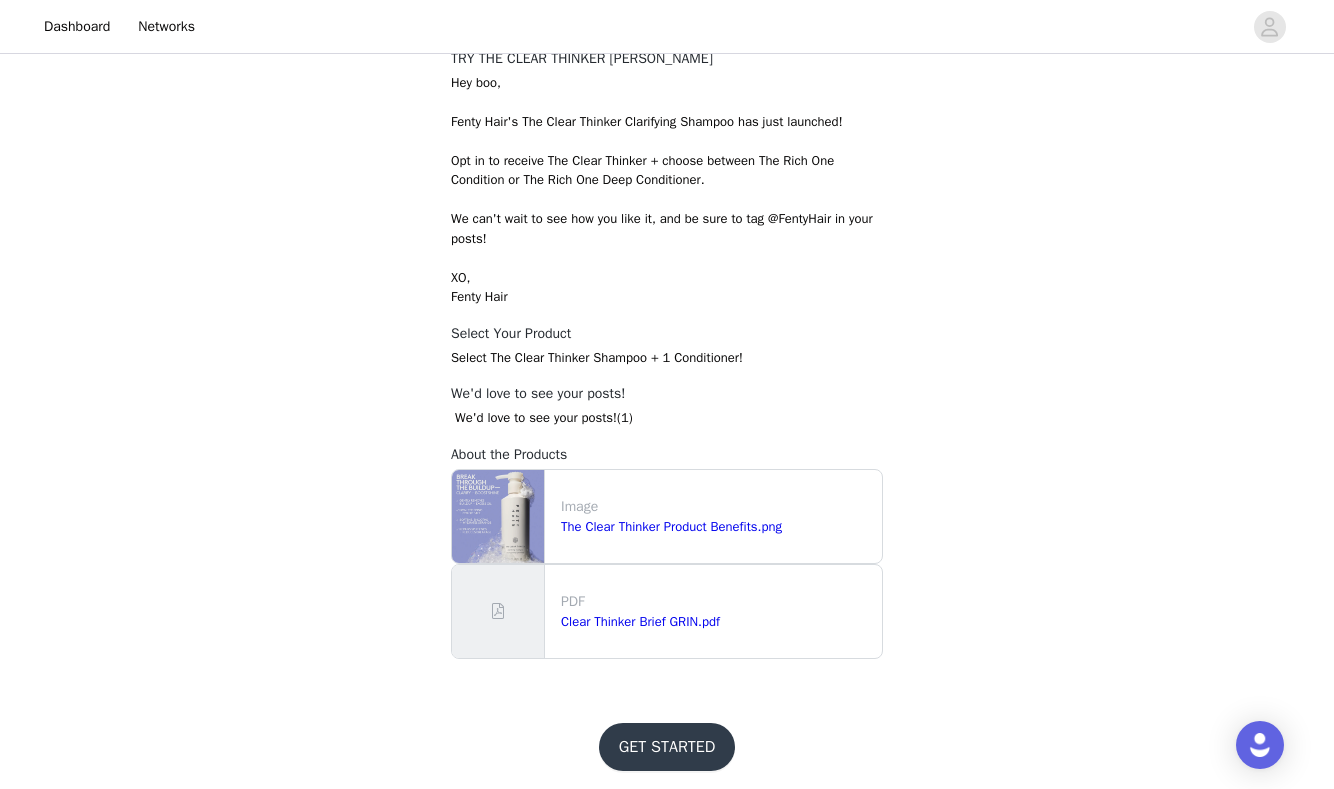 scroll, scrollTop: 774, scrollLeft: 0, axis: vertical 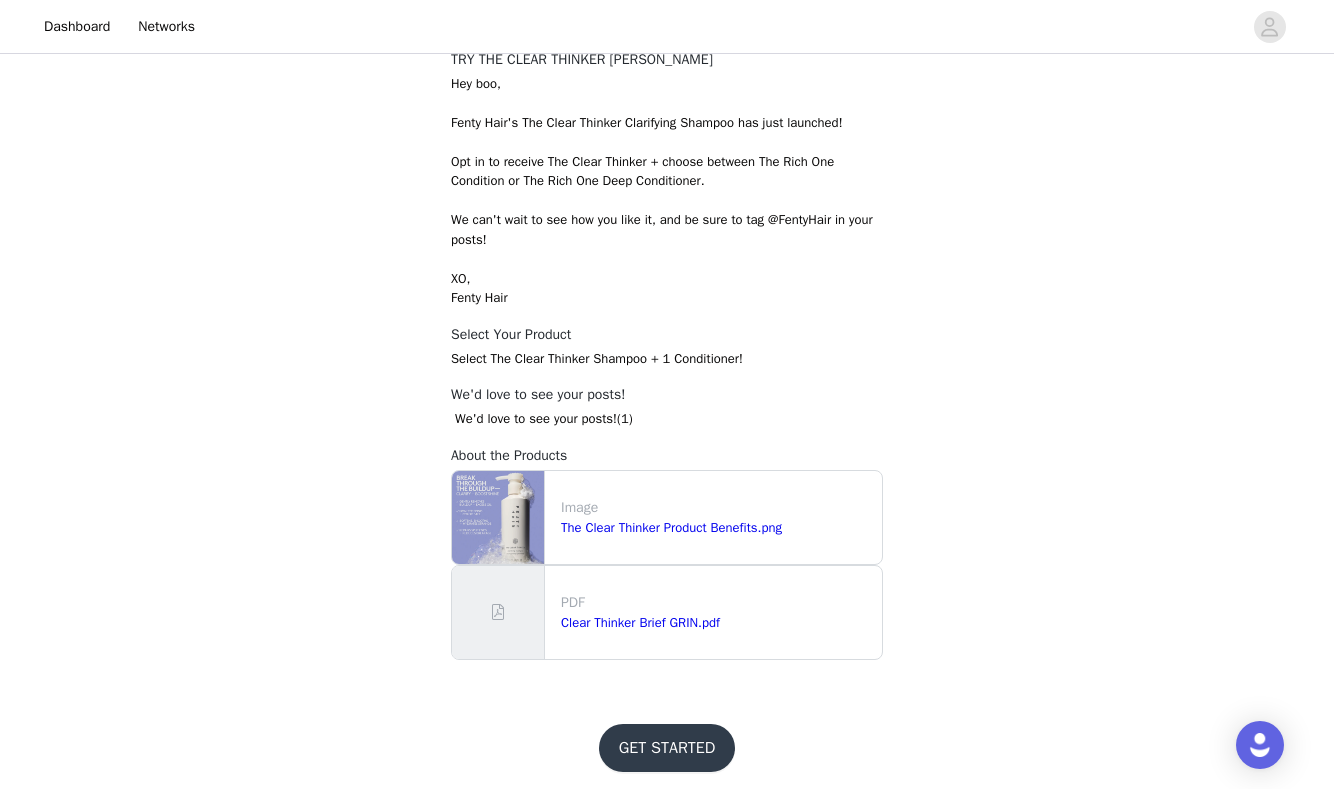 click on "GET STARTED" at bounding box center (667, 748) 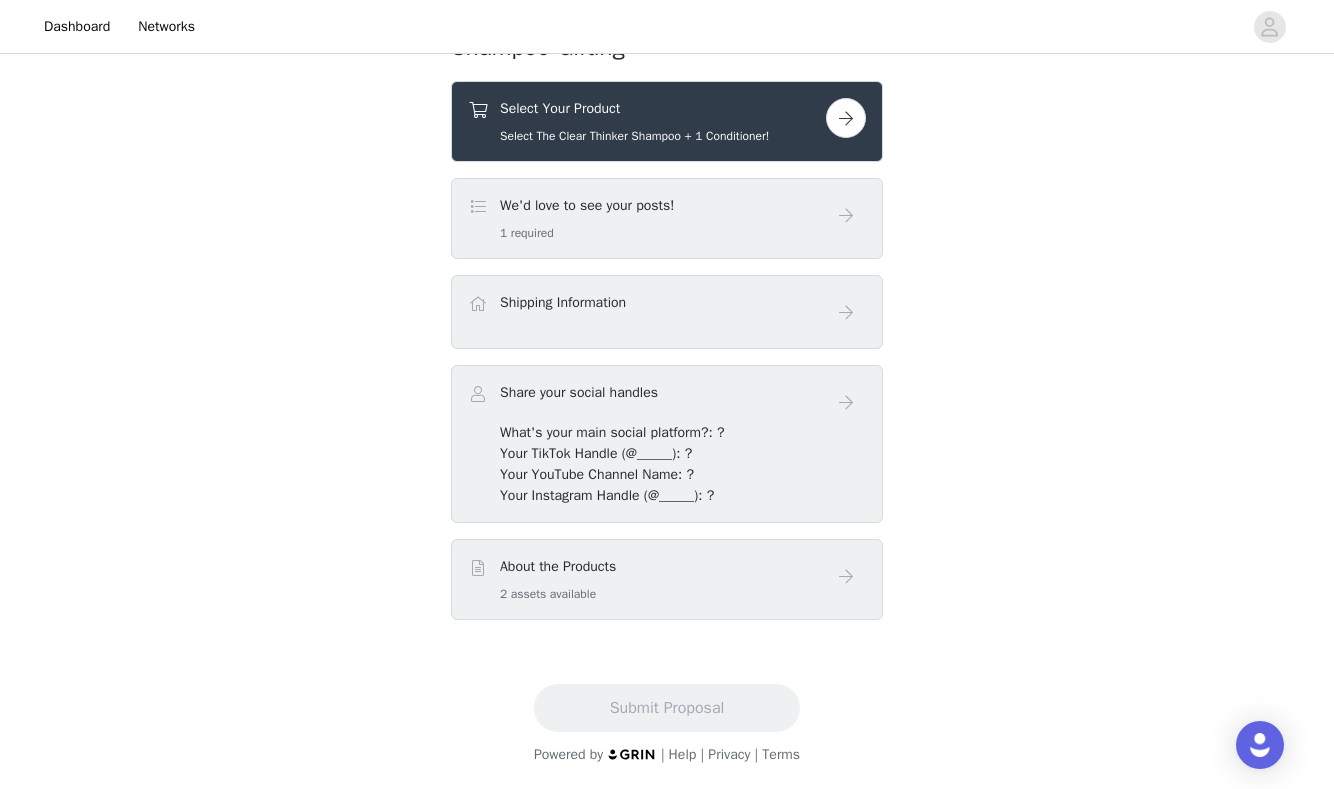scroll, scrollTop: 681, scrollLeft: 0, axis: vertical 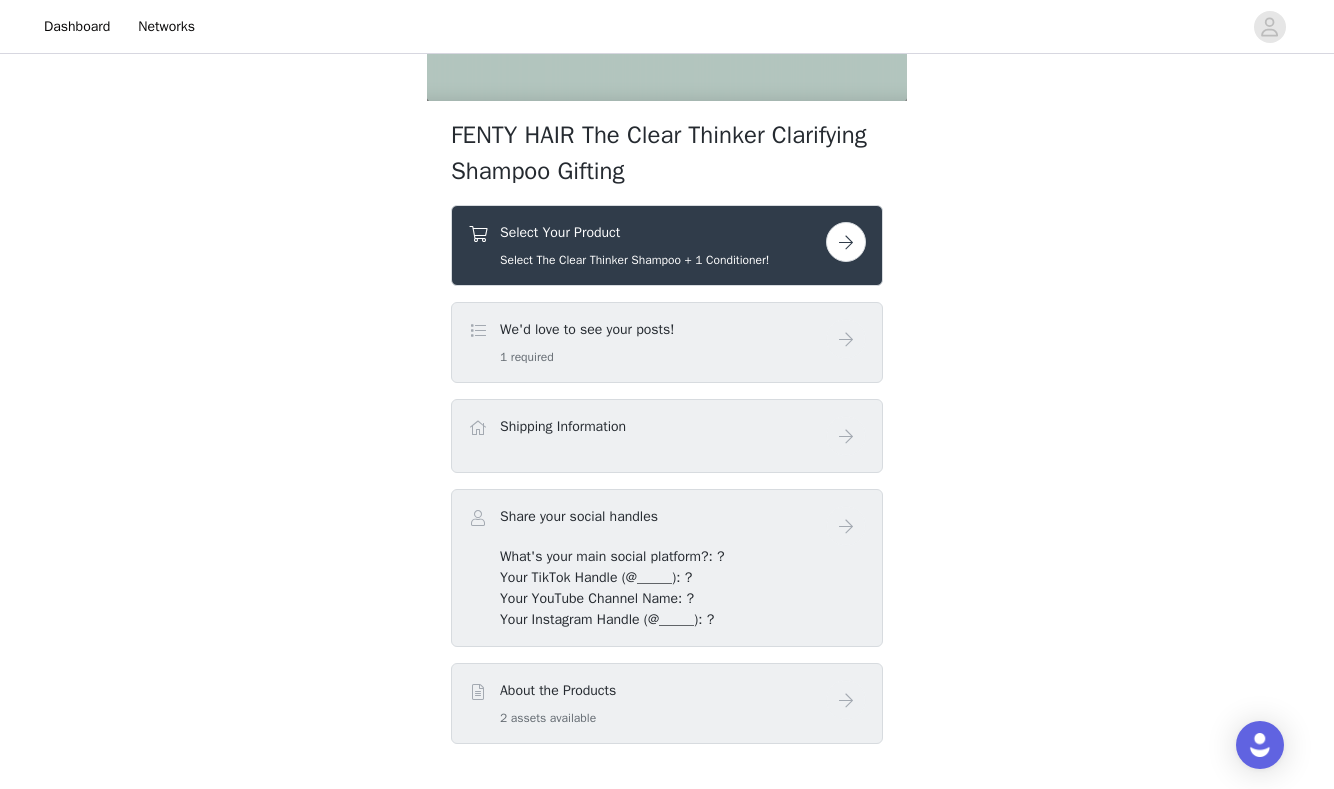 click on "We'd love to see your posts!" at bounding box center (587, 329) 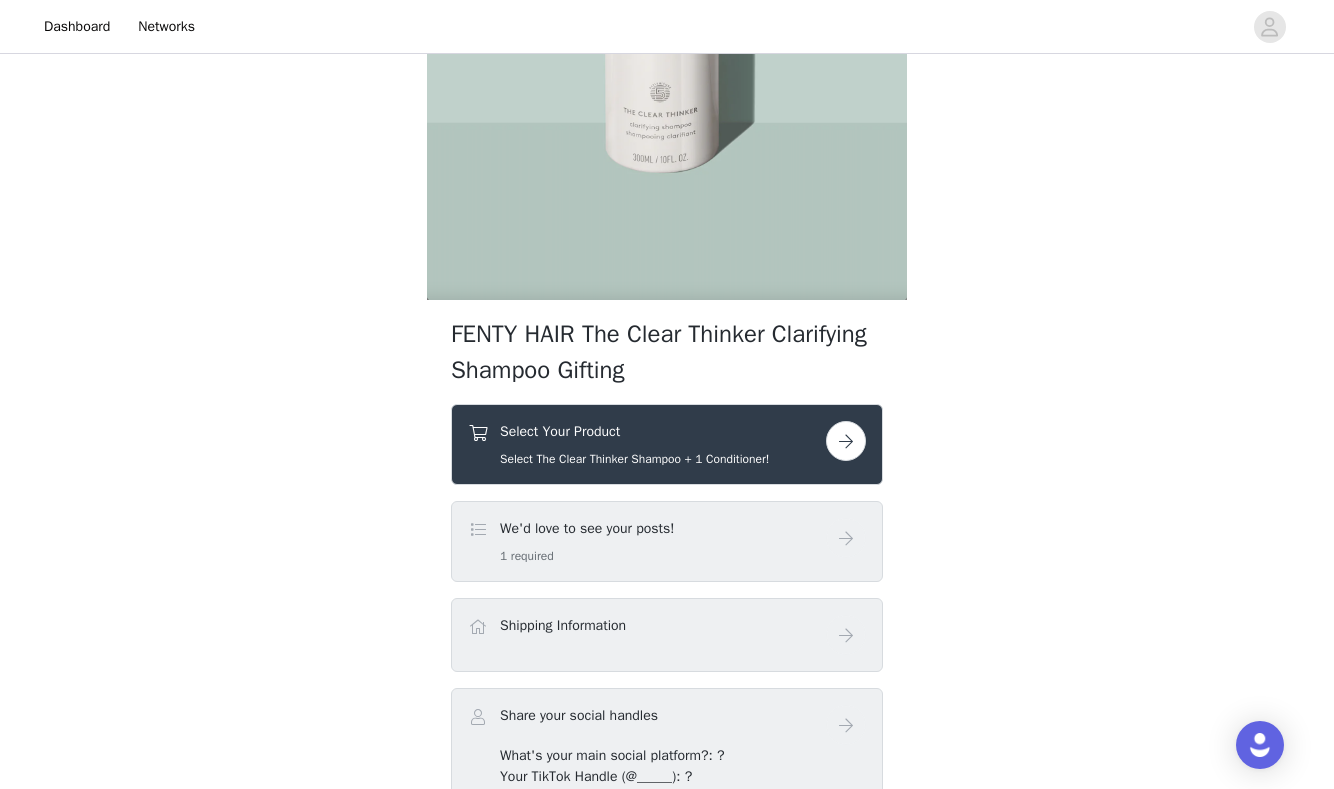 scroll, scrollTop: 340, scrollLeft: 0, axis: vertical 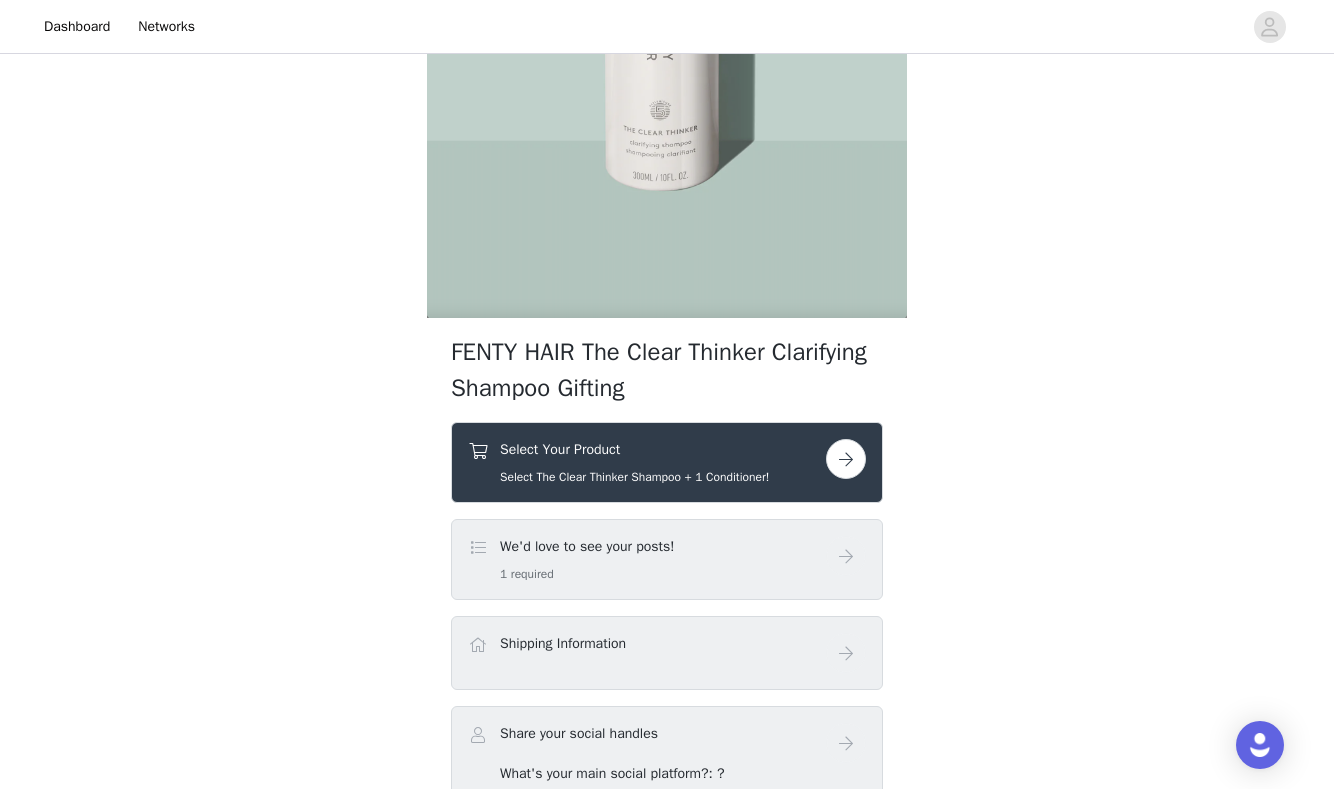 click at bounding box center (846, 459) 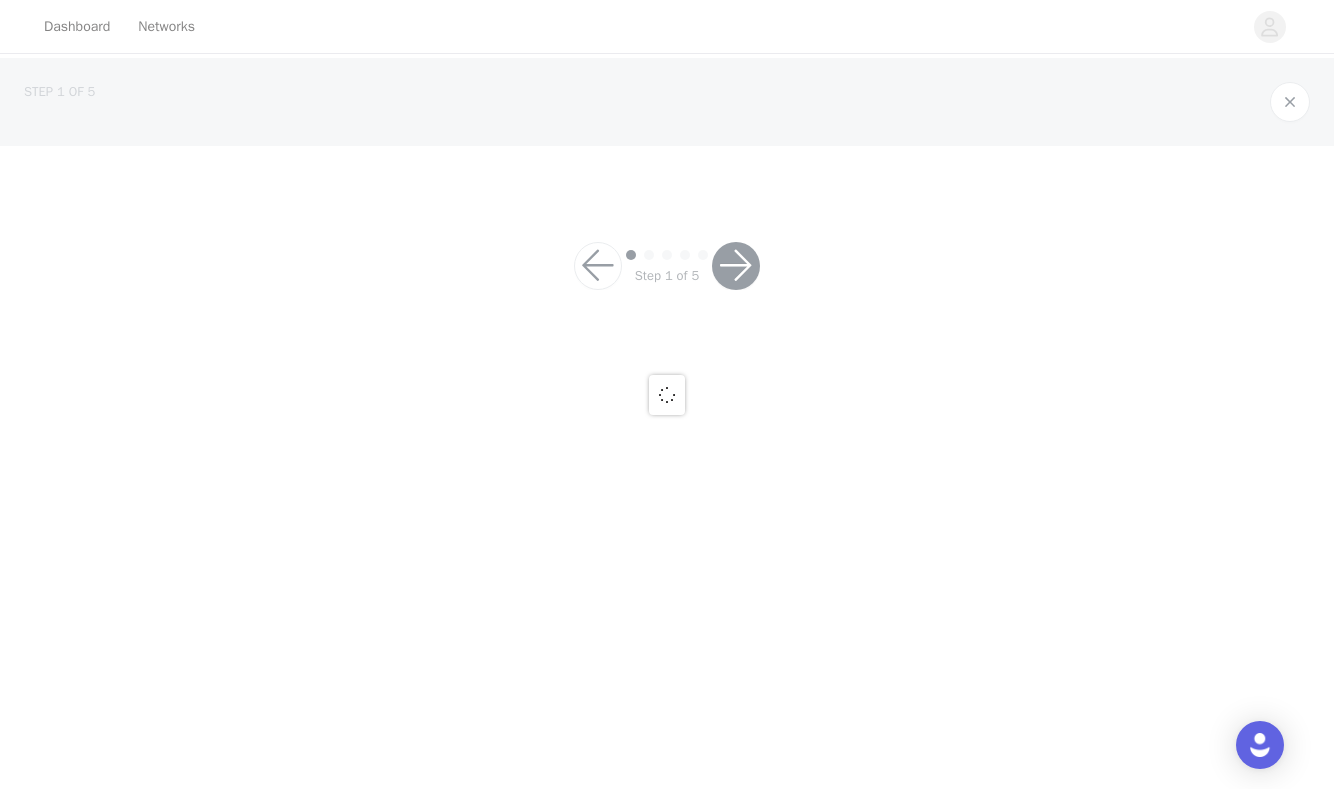 scroll, scrollTop: 0, scrollLeft: 0, axis: both 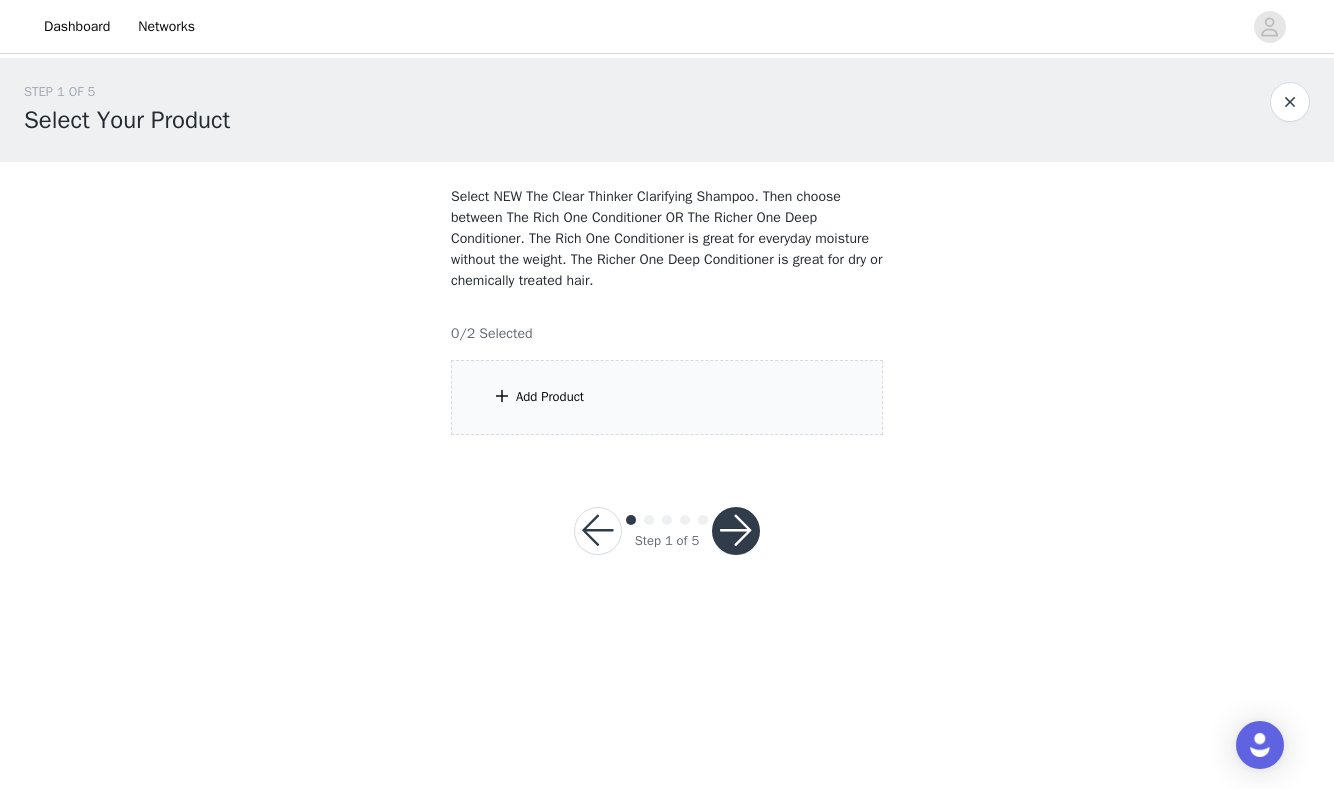 click on "Add Product" at bounding box center [667, 397] 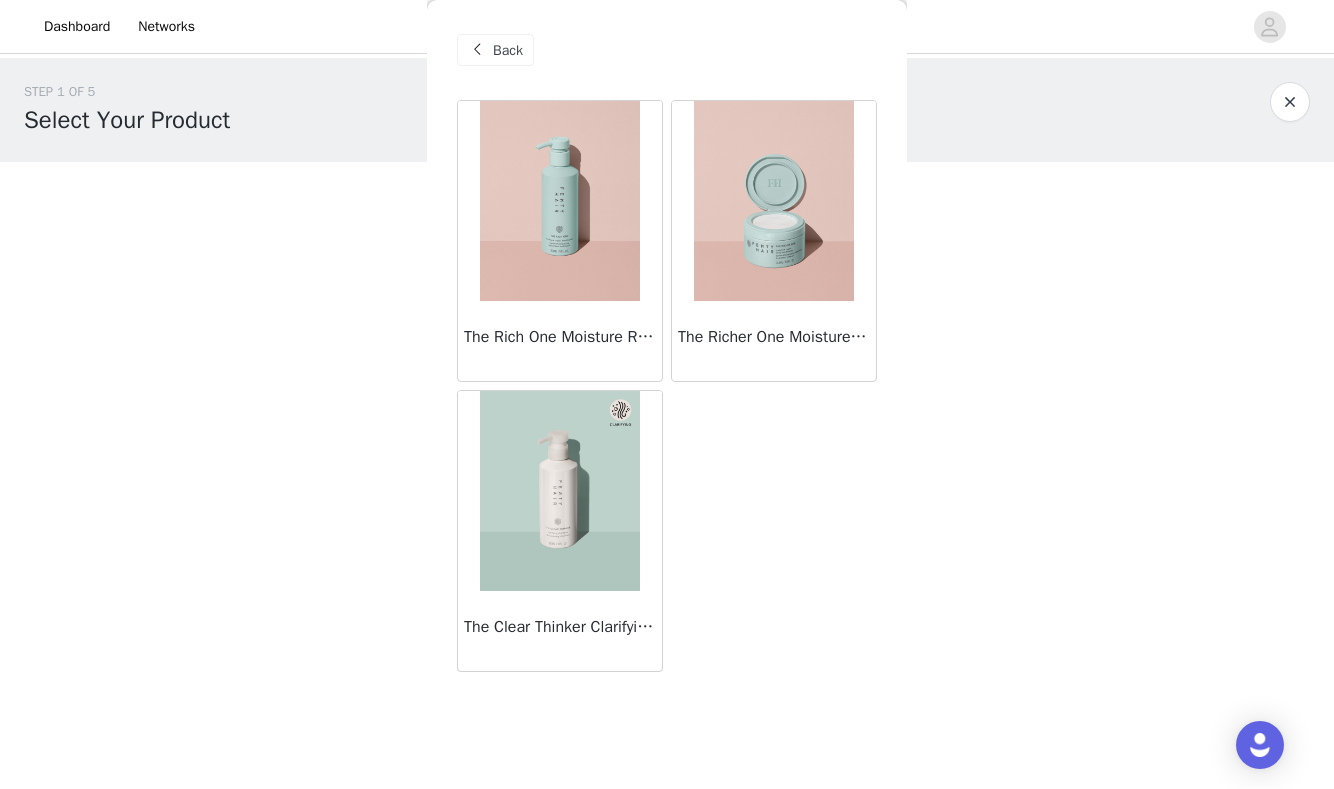 click at bounding box center (774, 201) 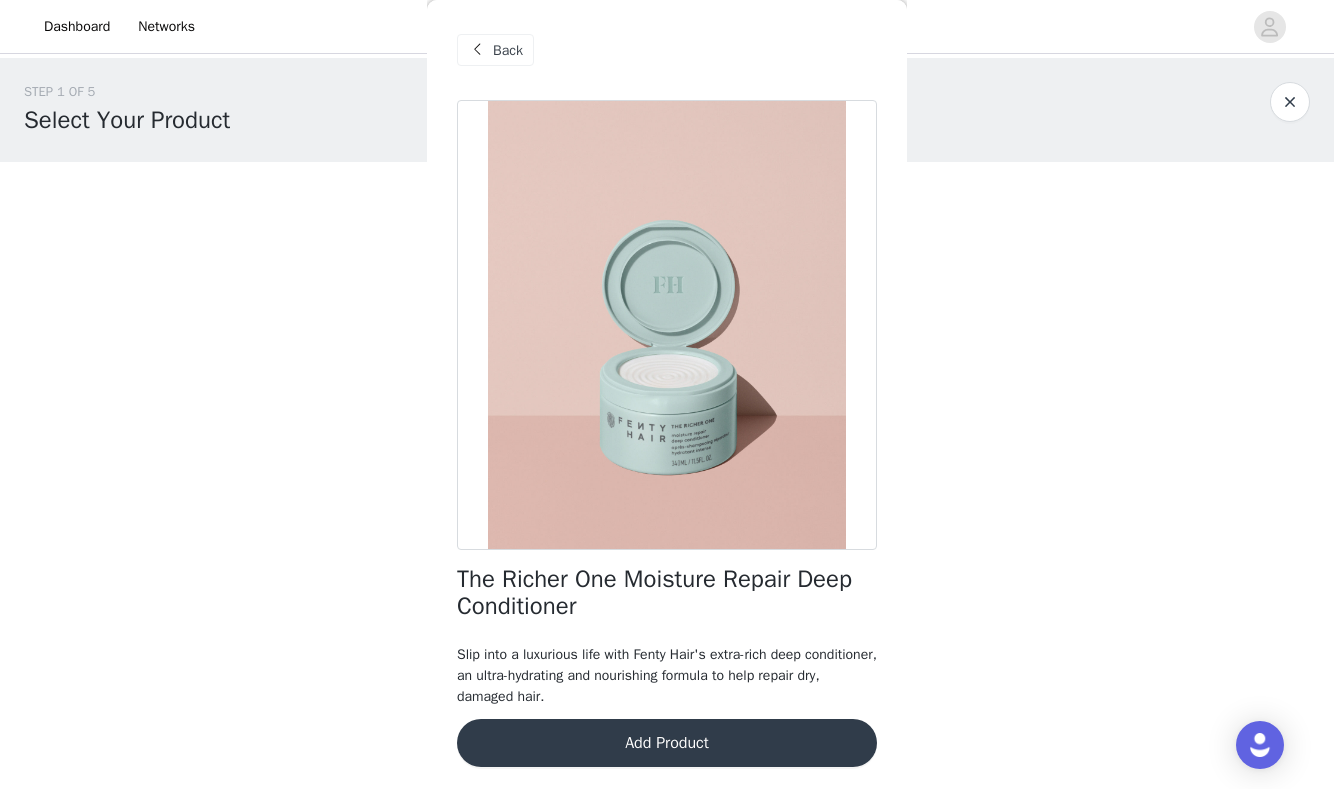 click on "Add Product" at bounding box center (667, 743) 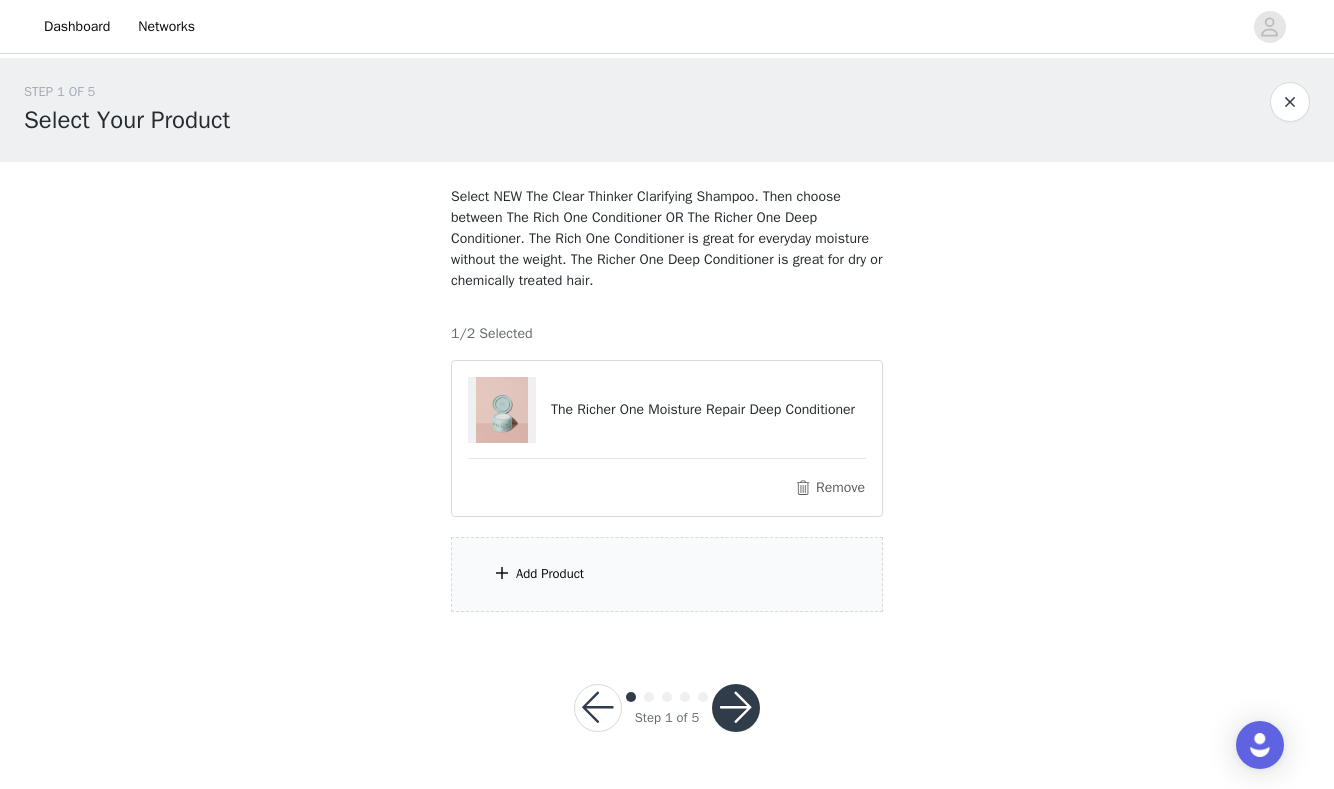scroll, scrollTop: 0, scrollLeft: 0, axis: both 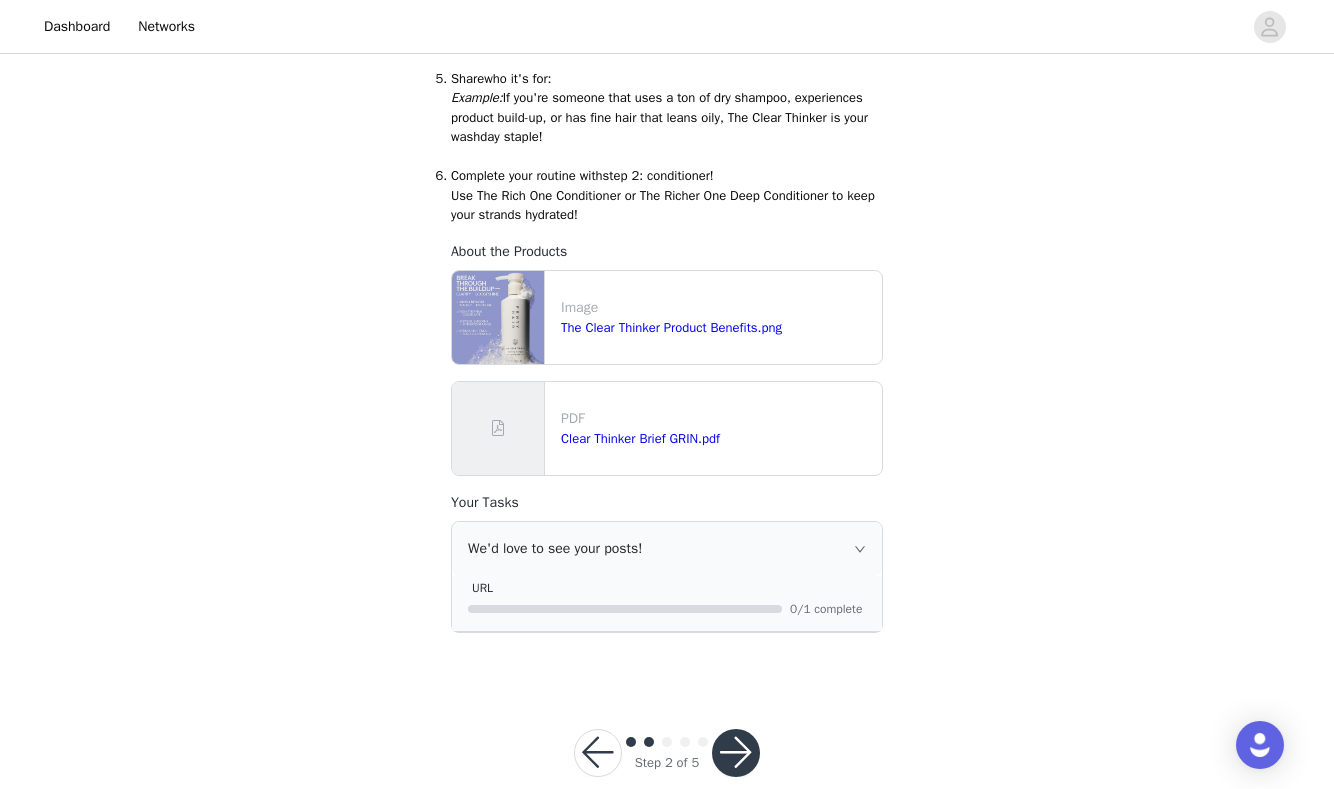 click at bounding box center [736, 753] 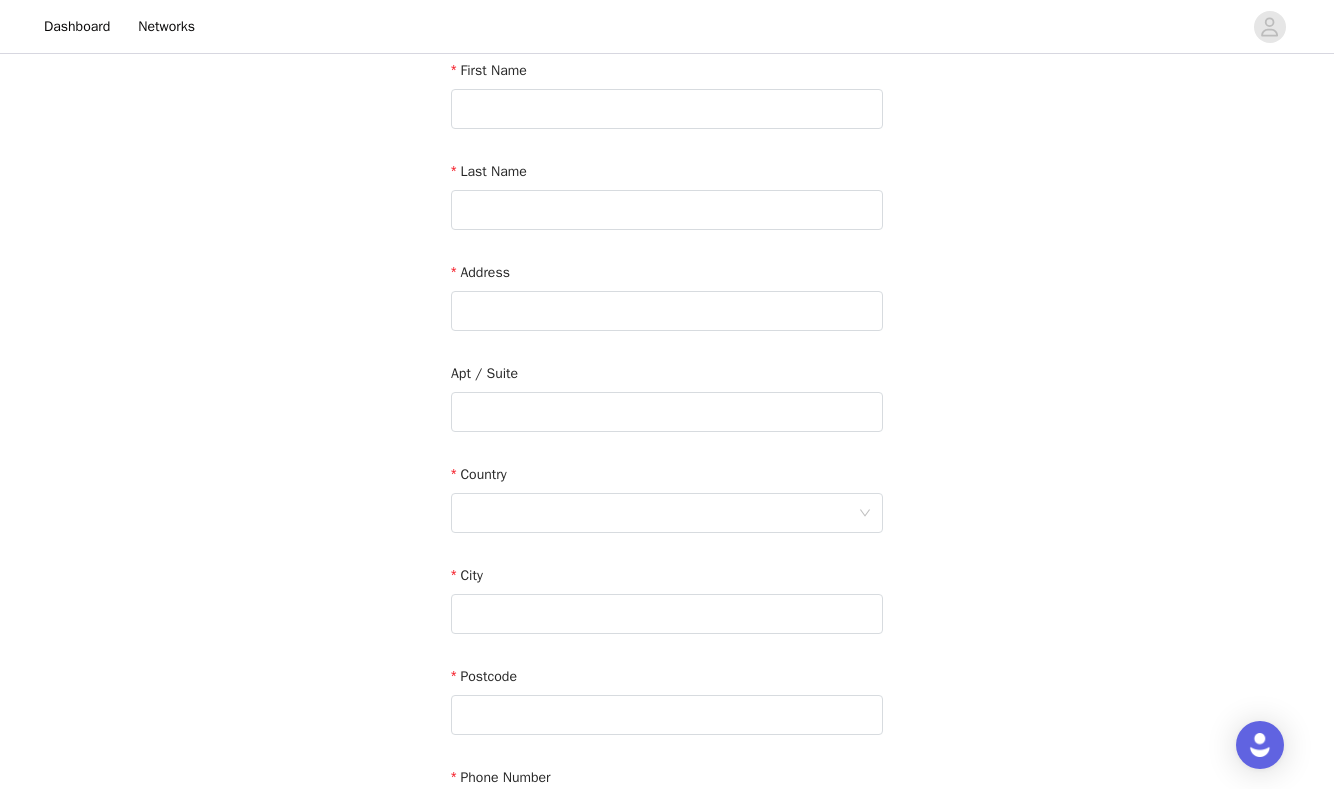 scroll, scrollTop: 0, scrollLeft: 0, axis: both 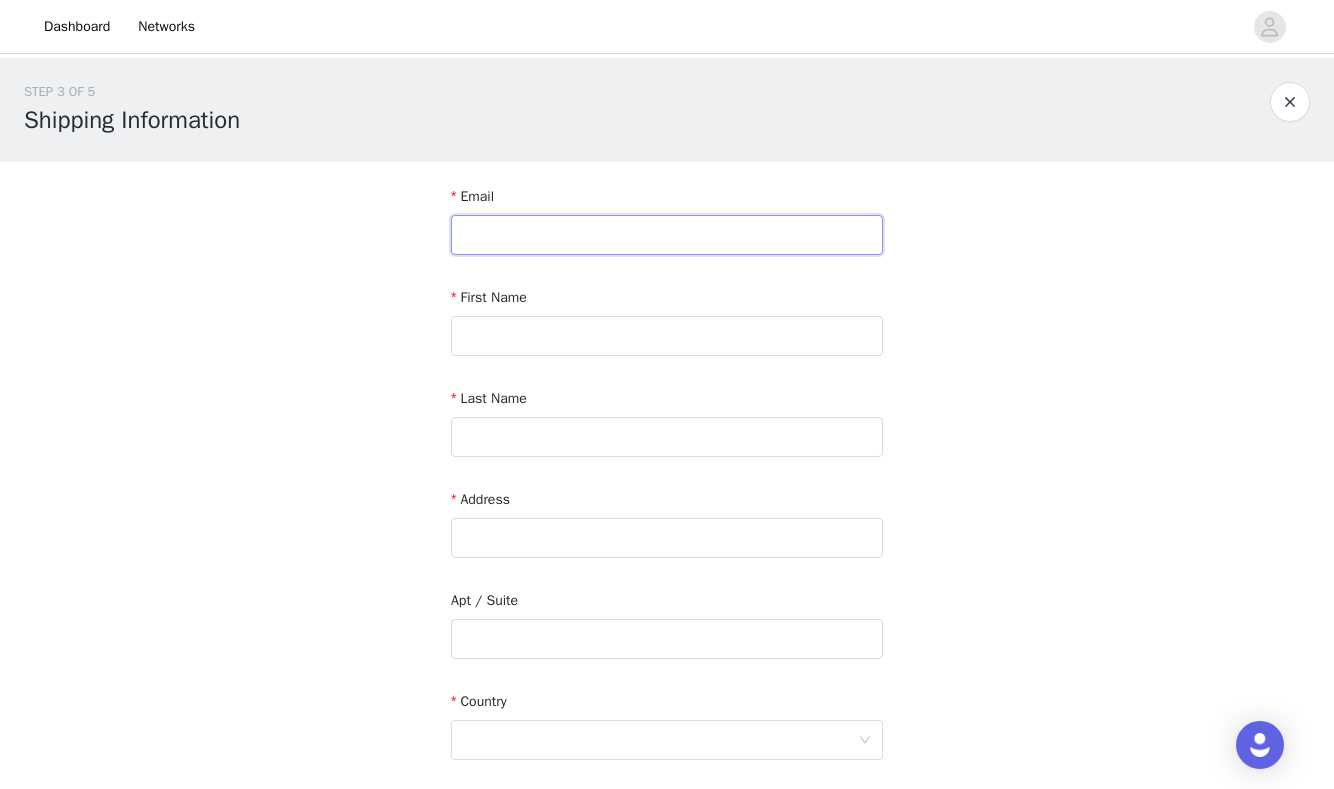 type on "m" 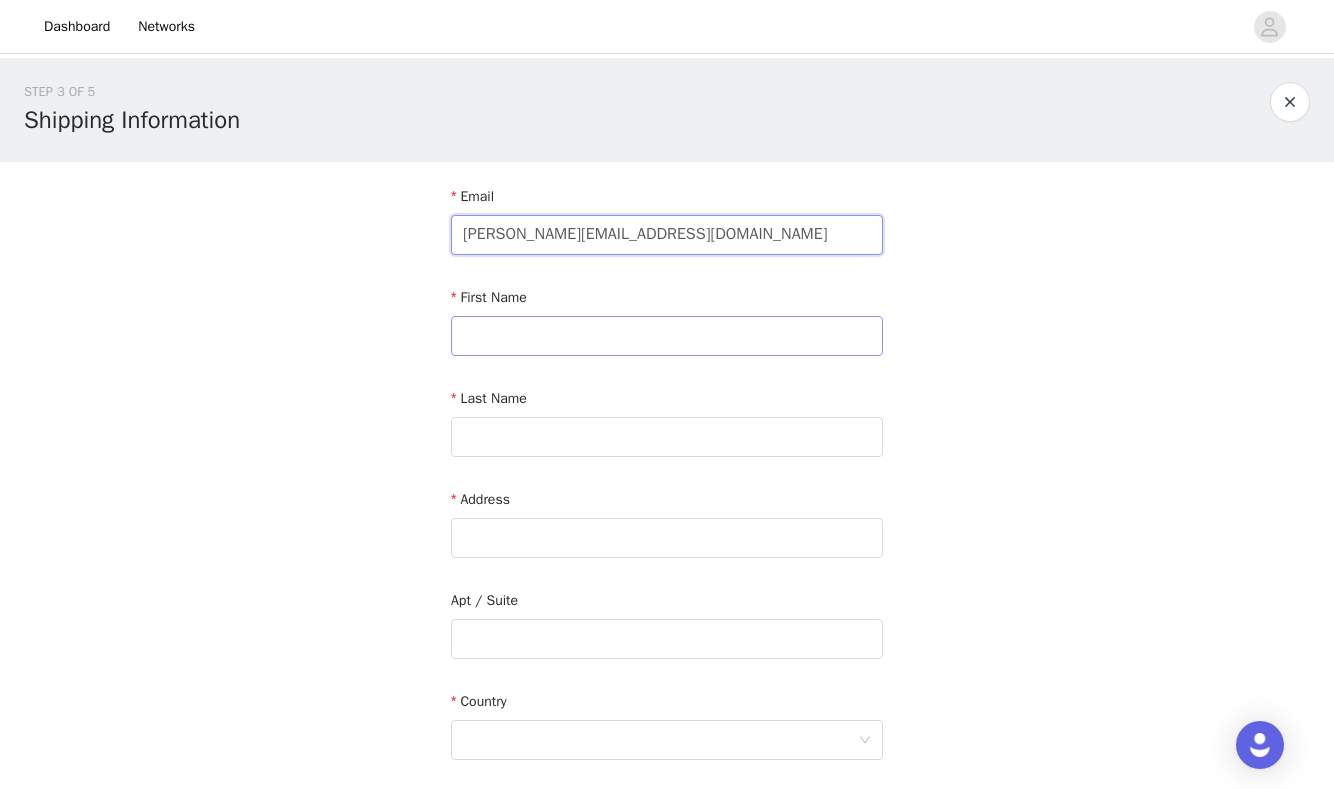 type on "[PERSON_NAME][EMAIL_ADDRESS][DOMAIN_NAME]" 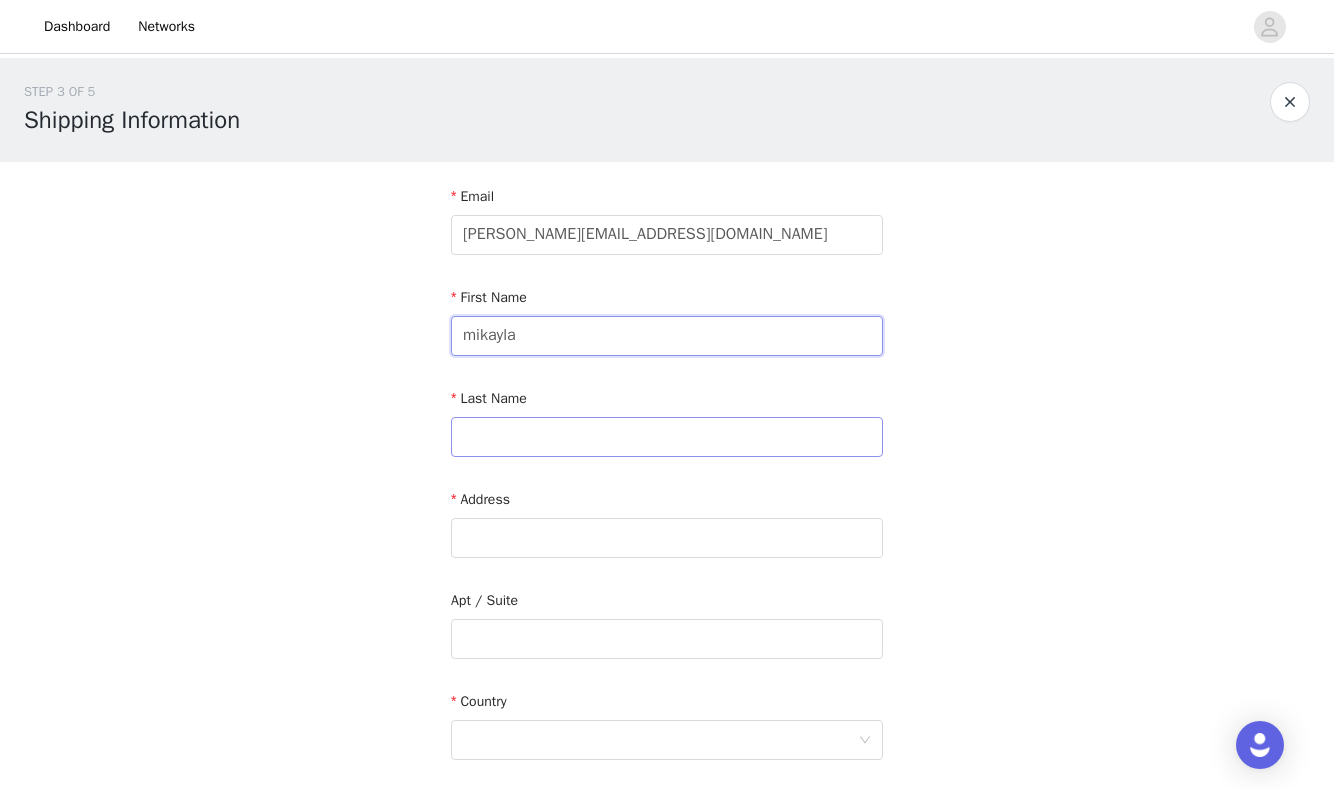 type on "mikayla" 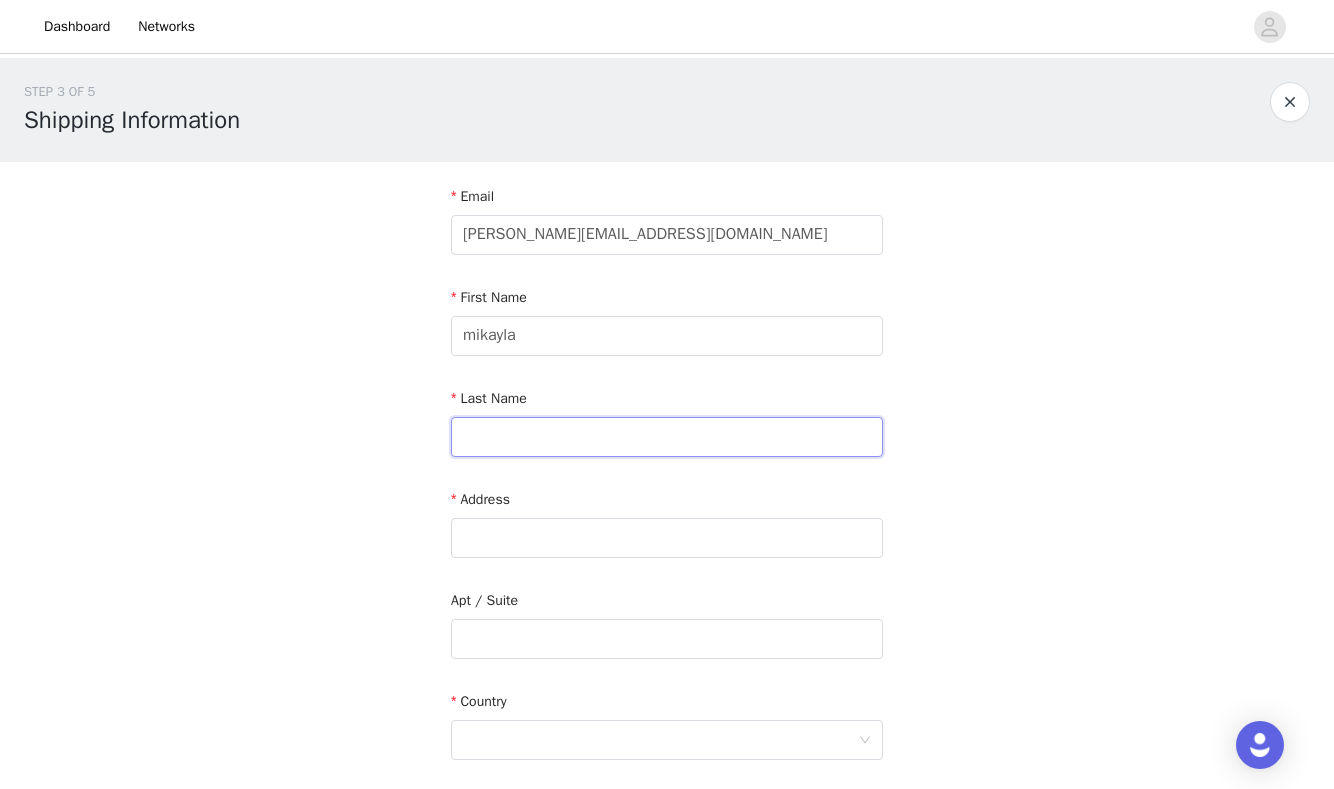 type on "j" 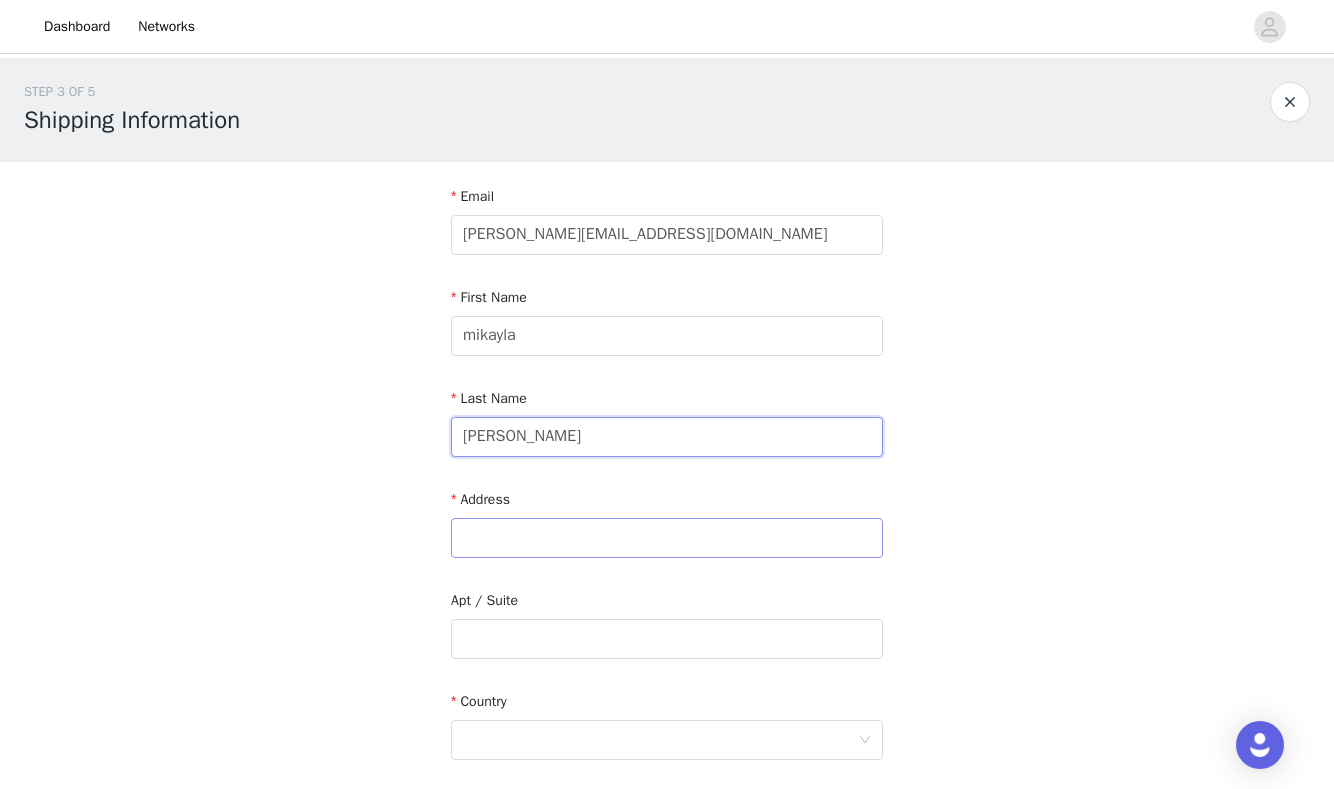 type on "[PERSON_NAME]" 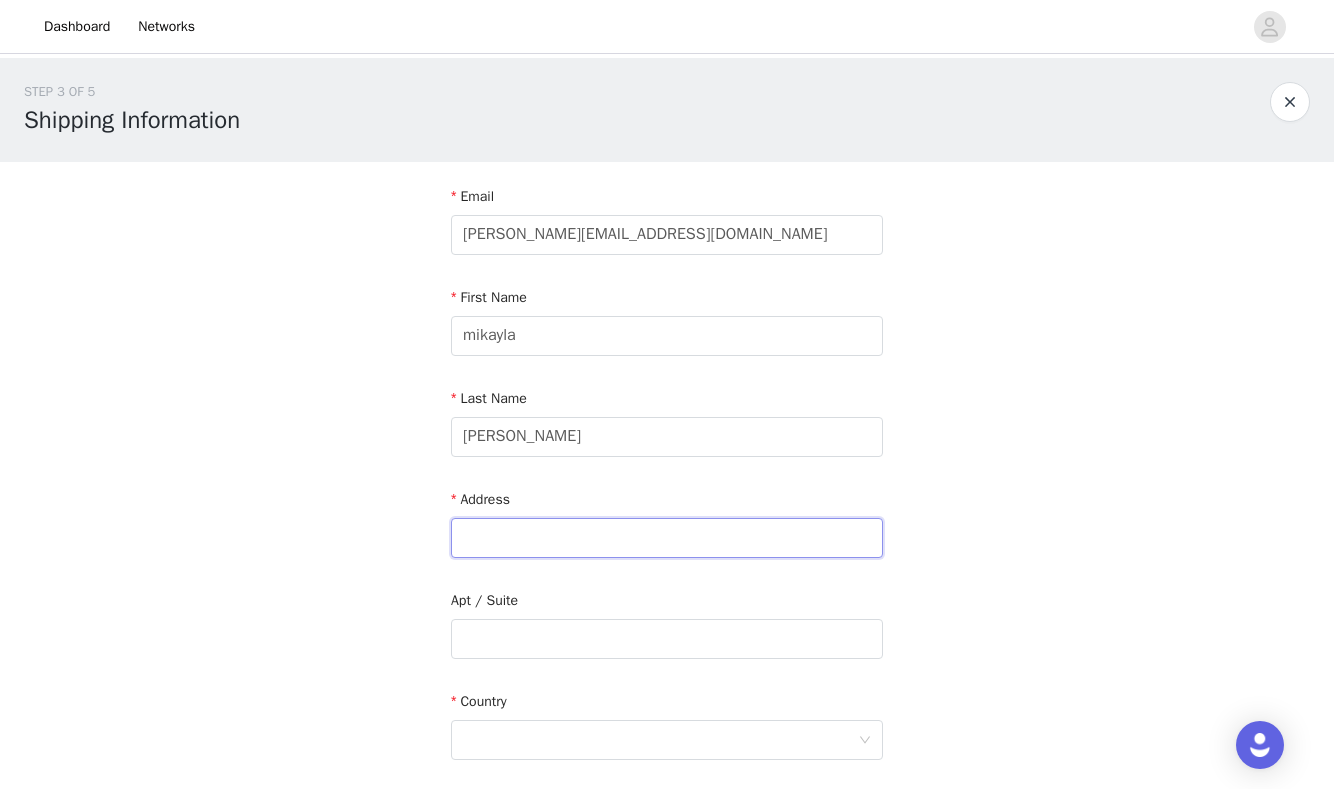 paste on "[STREET_ADDRESS]" 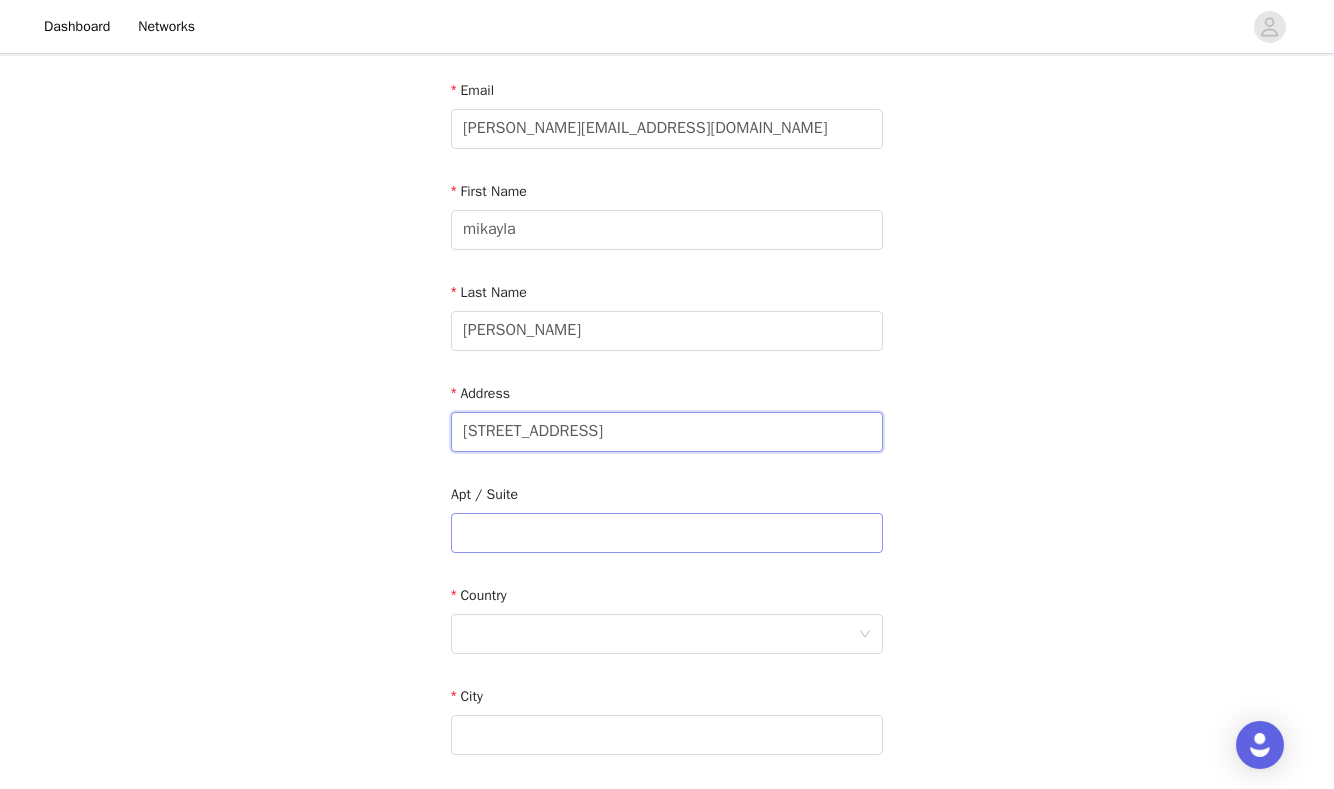 scroll, scrollTop: 122, scrollLeft: 0, axis: vertical 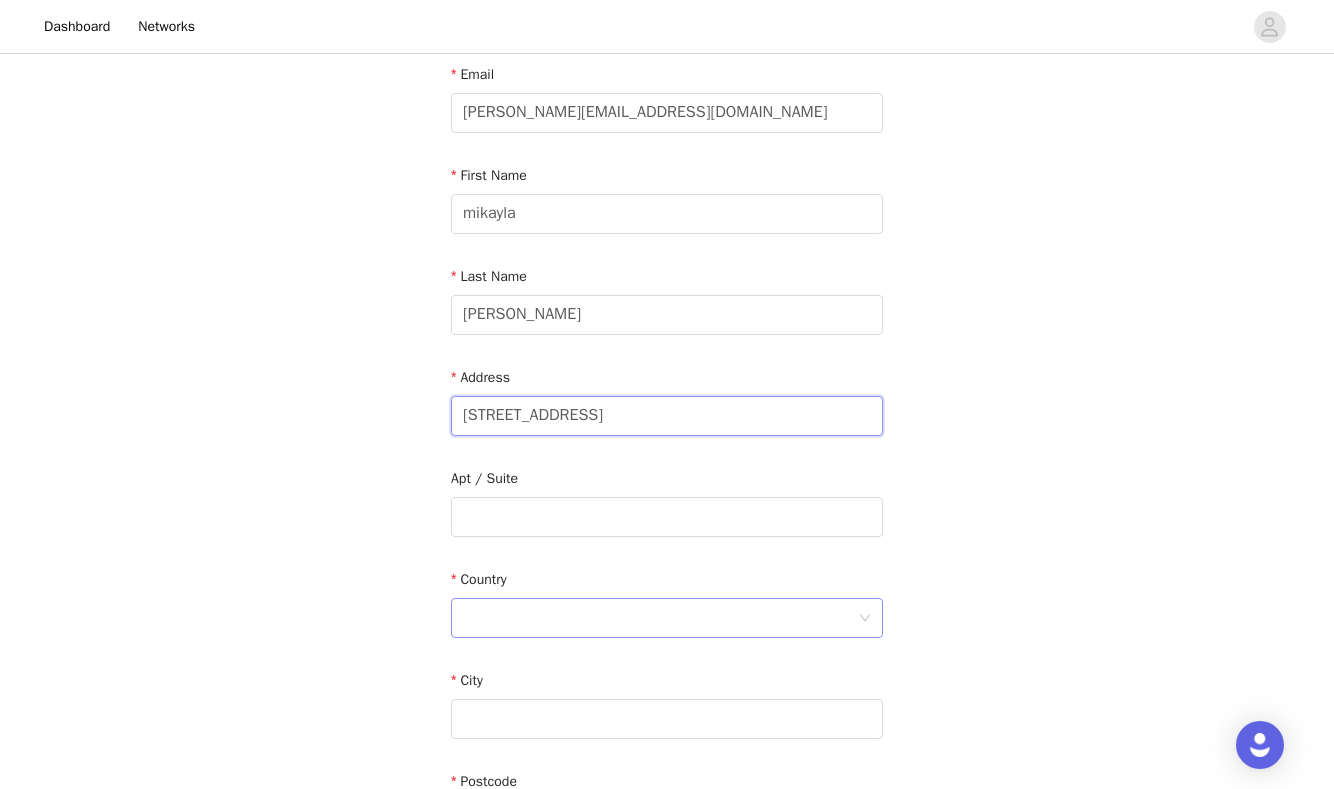type on "[STREET_ADDRESS]" 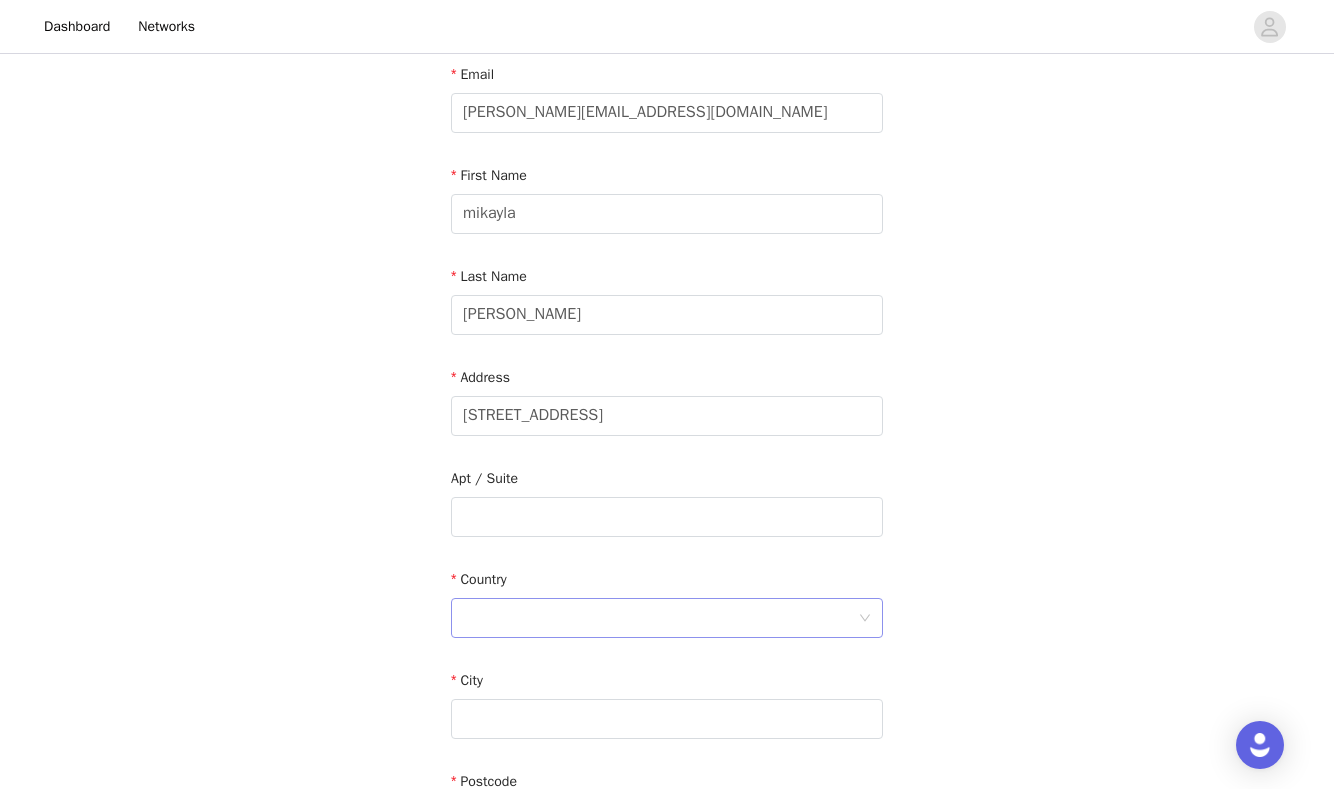 click at bounding box center (660, 618) 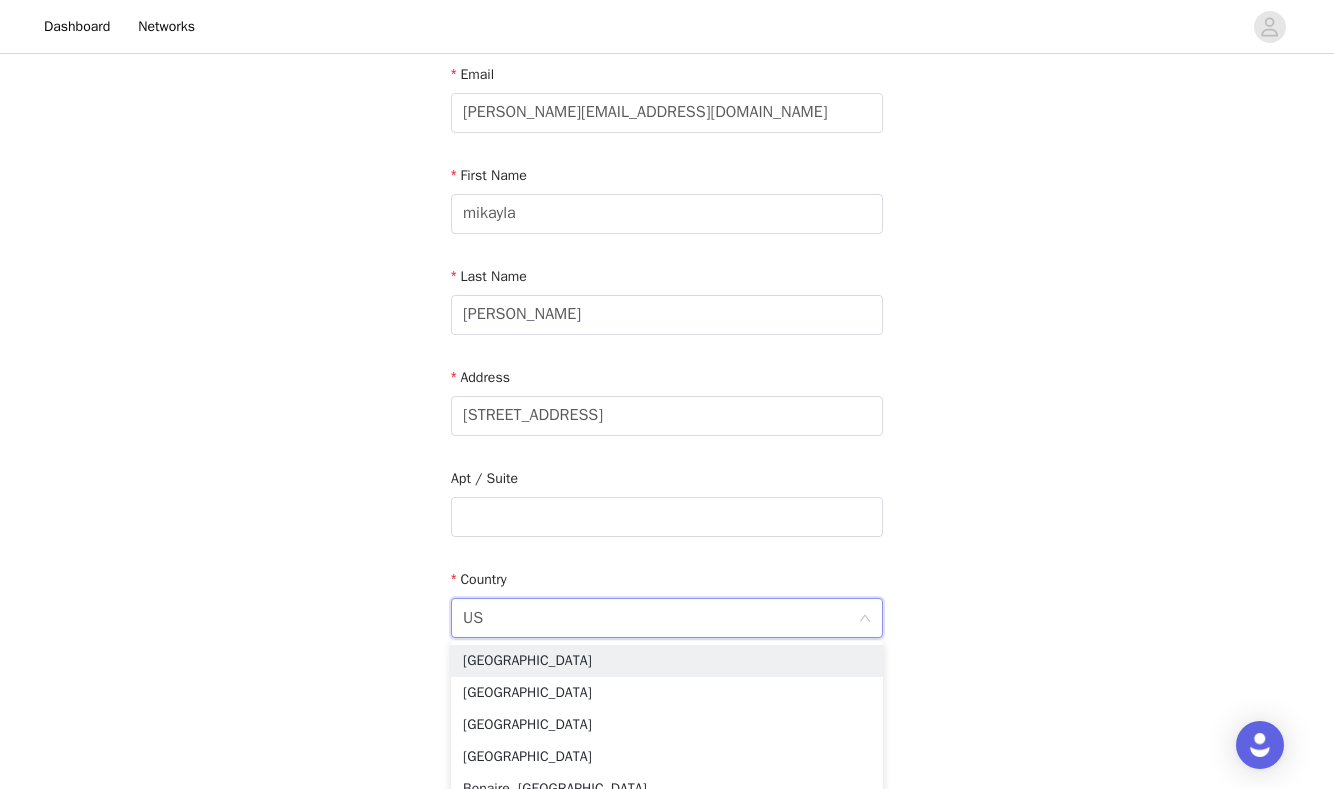 type on "U" 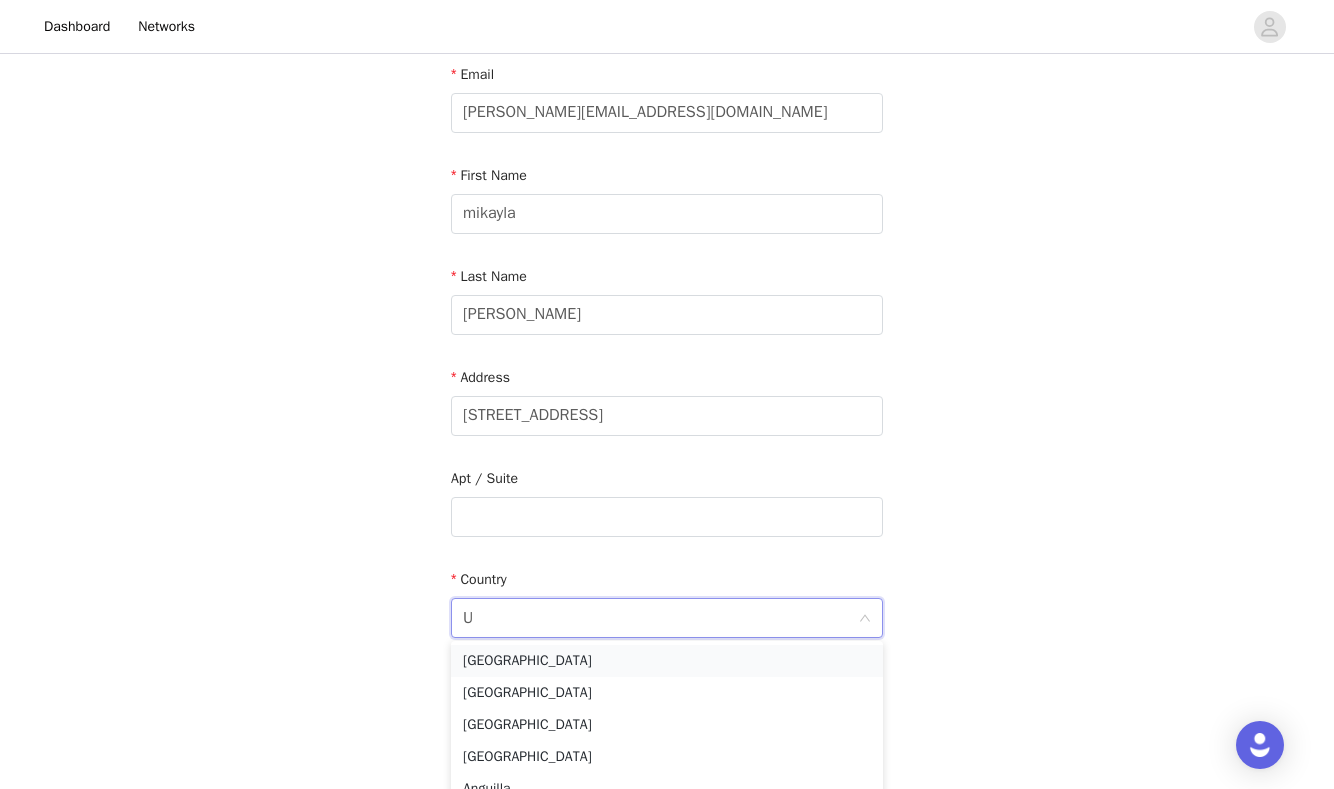 click on "[GEOGRAPHIC_DATA]" at bounding box center [667, 661] 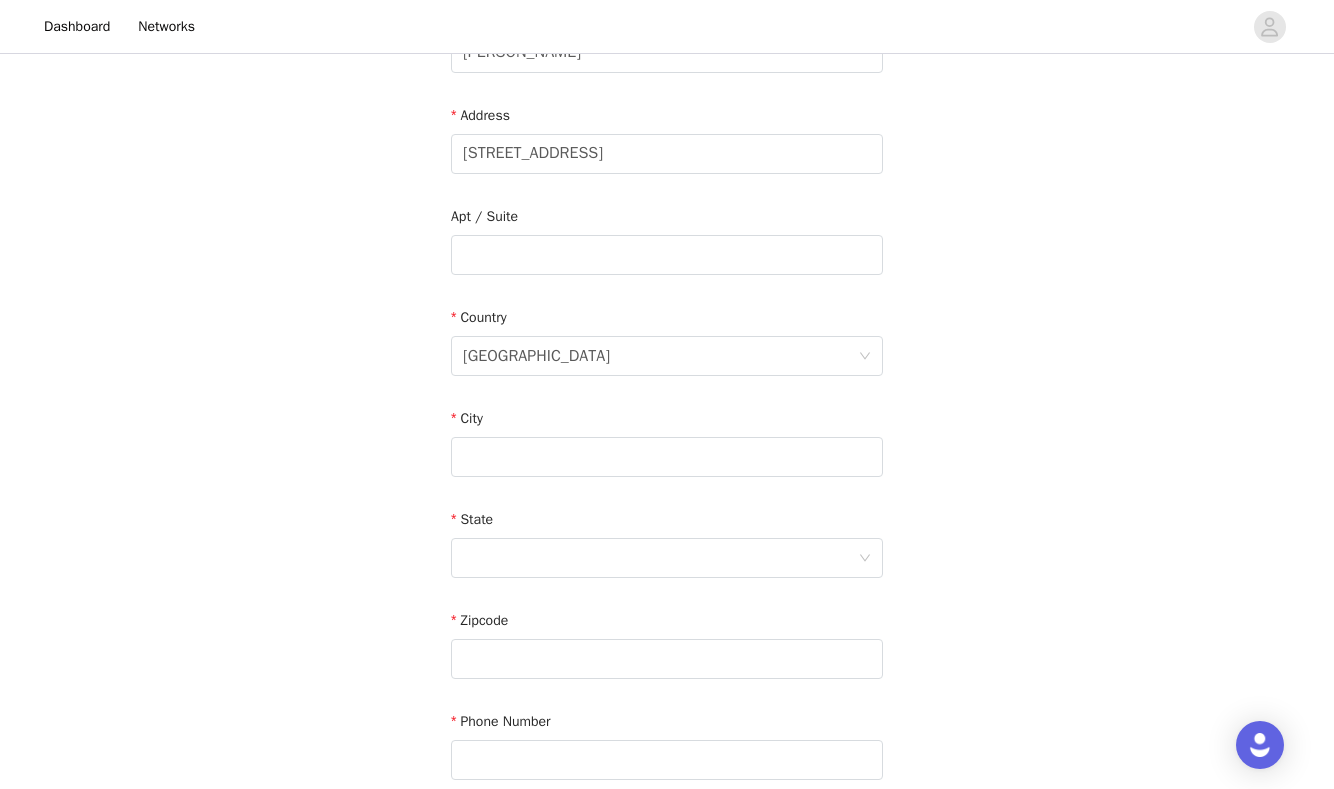 scroll, scrollTop: 422, scrollLeft: 0, axis: vertical 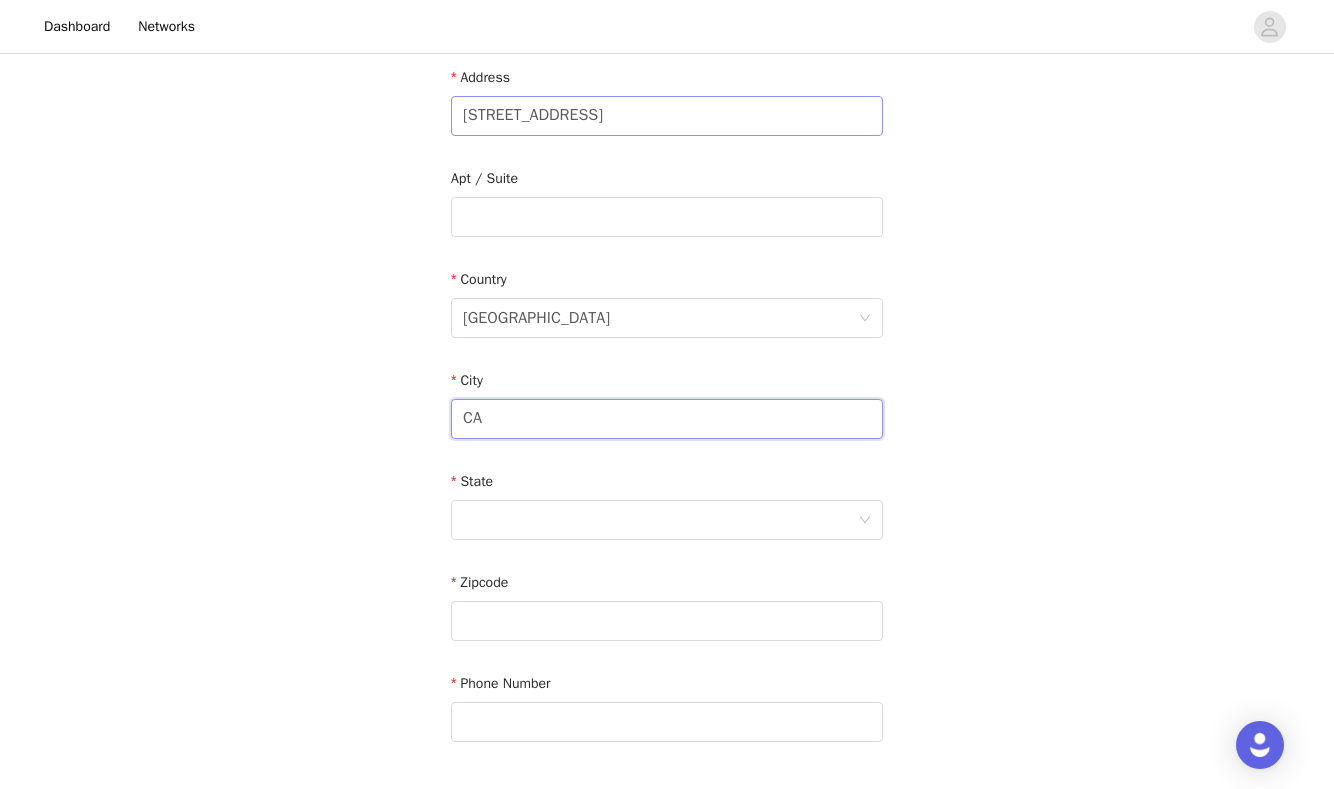 type on "CA" 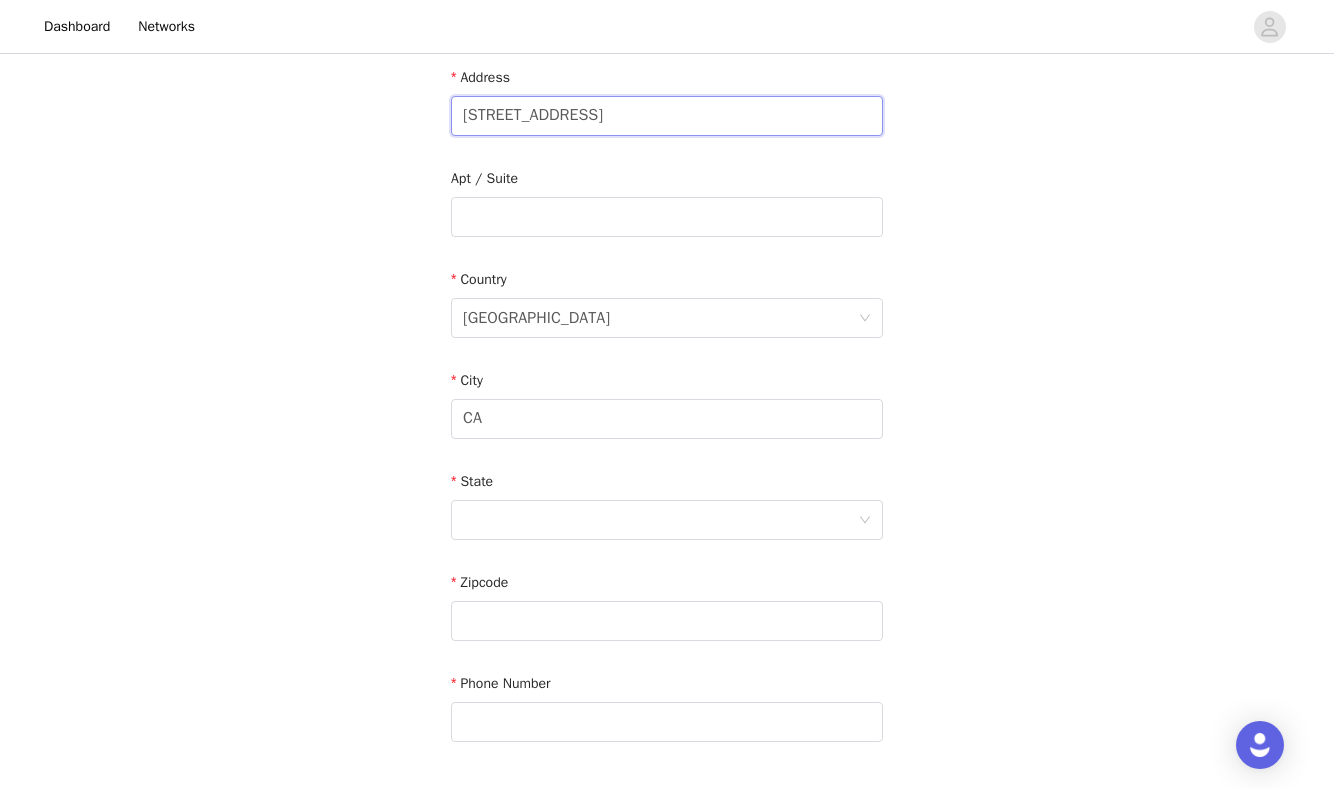 drag, startPoint x: 778, startPoint y: 107, endPoint x: 870, endPoint y: 106, distance: 92.00543 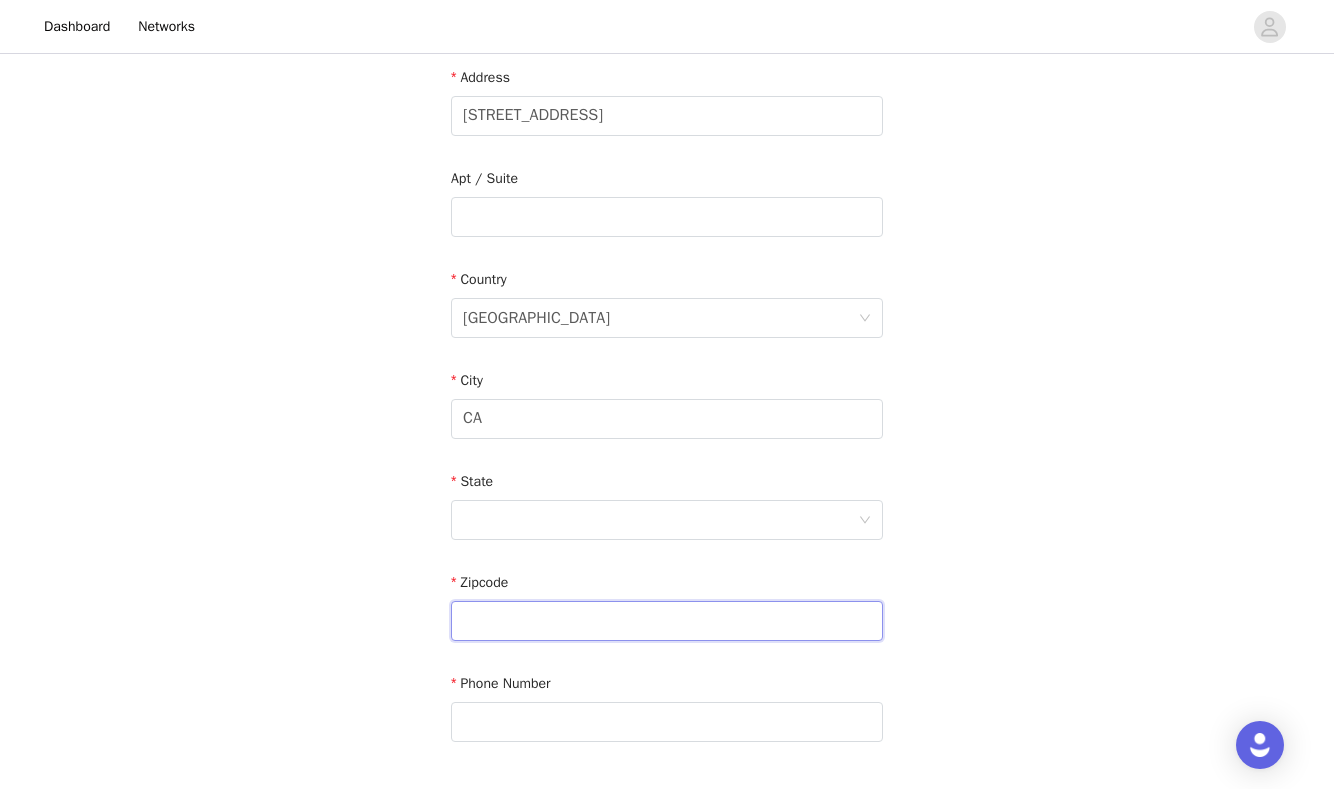 paste on "90045" 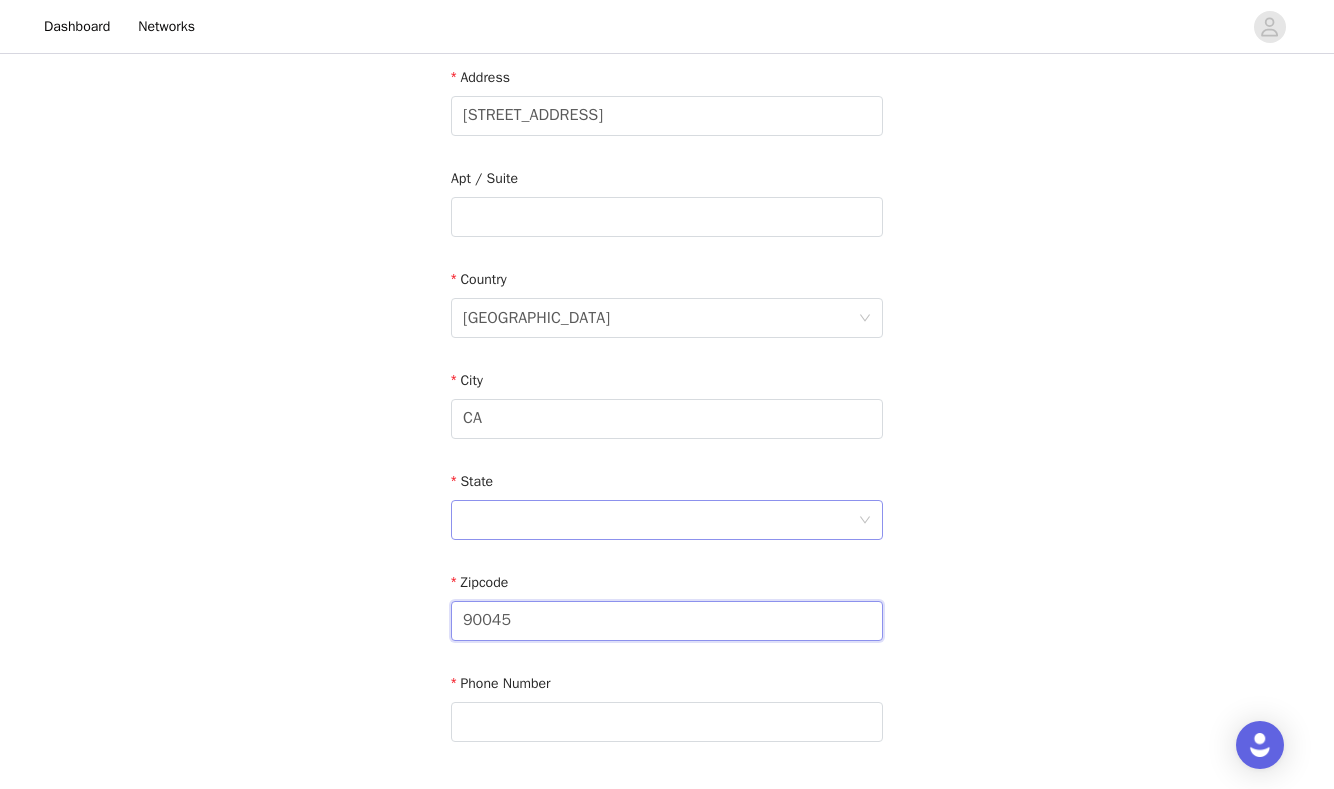 type on "90045" 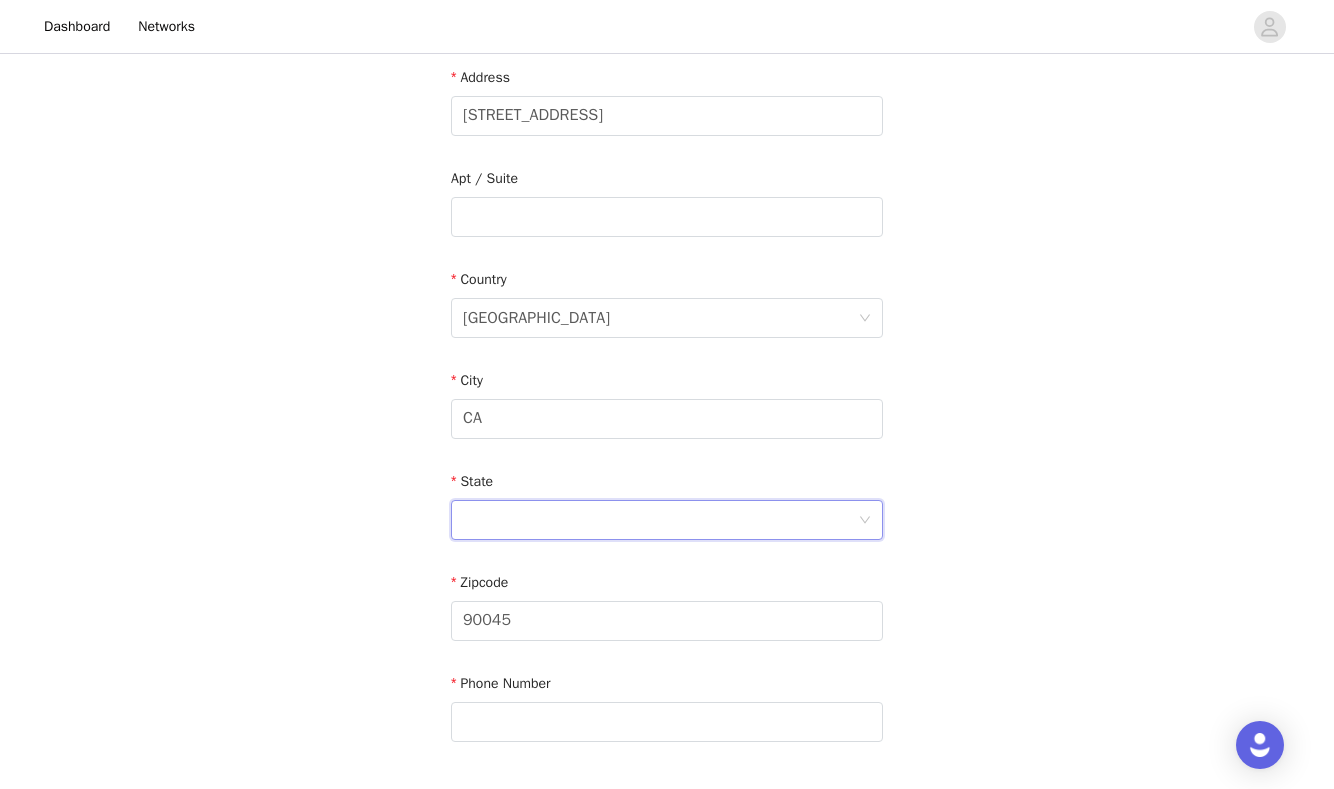 click at bounding box center [660, 520] 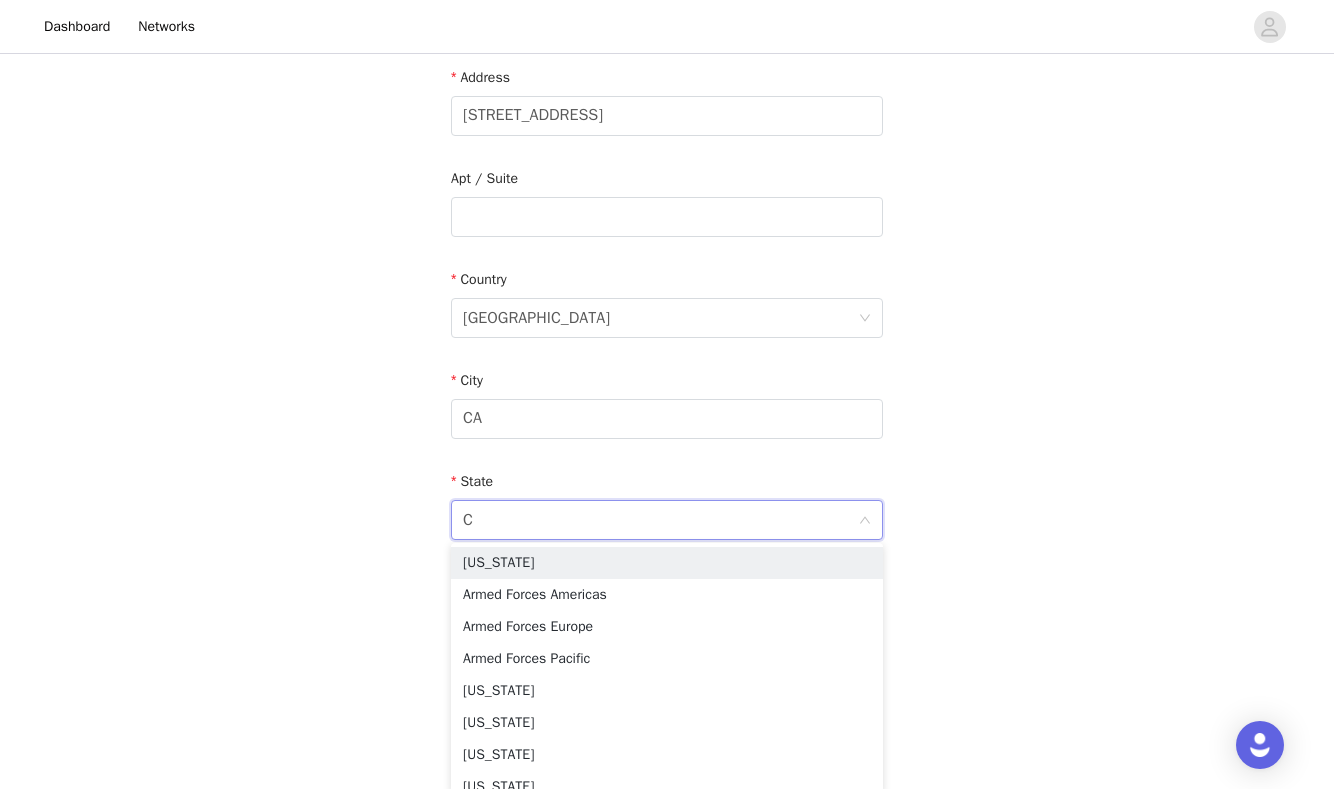 type on "Ca" 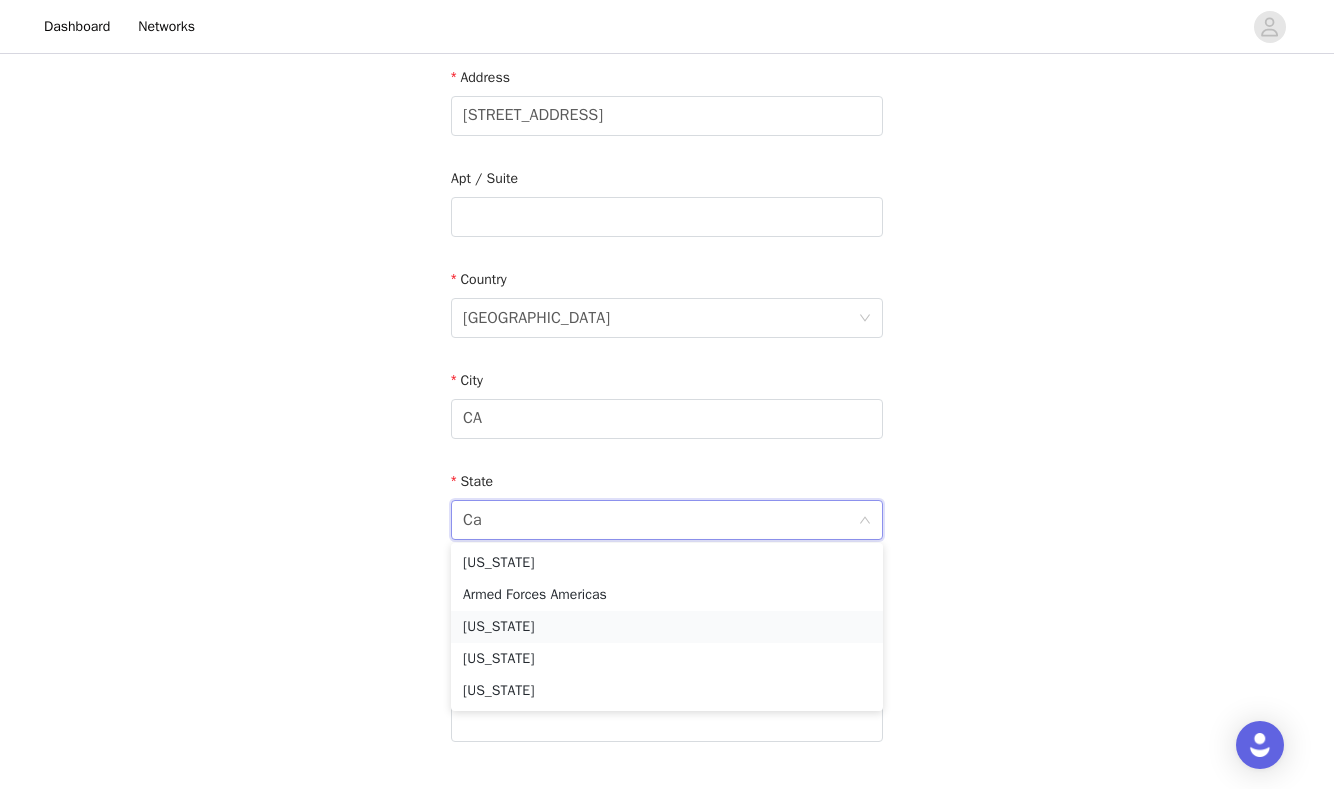 click on "[US_STATE]" at bounding box center [667, 627] 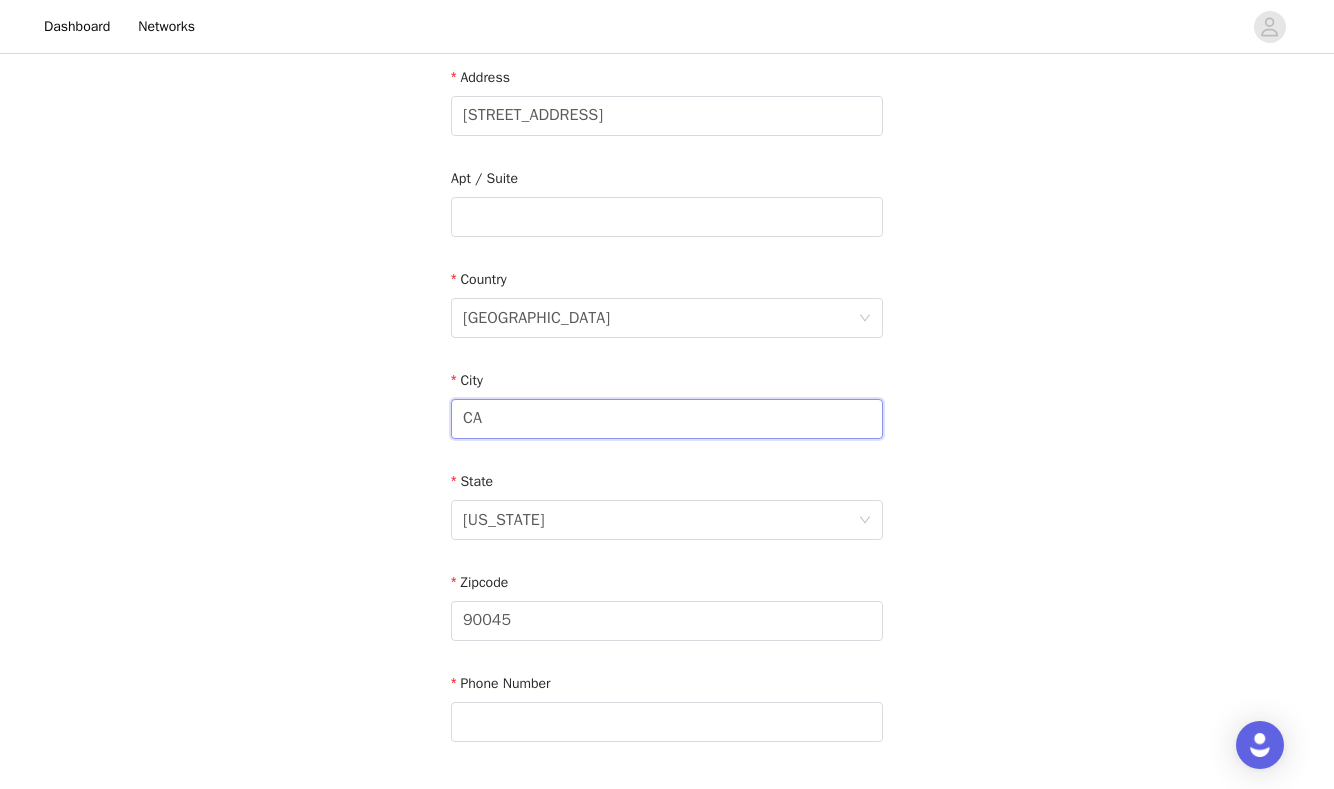 drag, startPoint x: 511, startPoint y: 426, endPoint x: 383, endPoint y: 417, distance: 128.31601 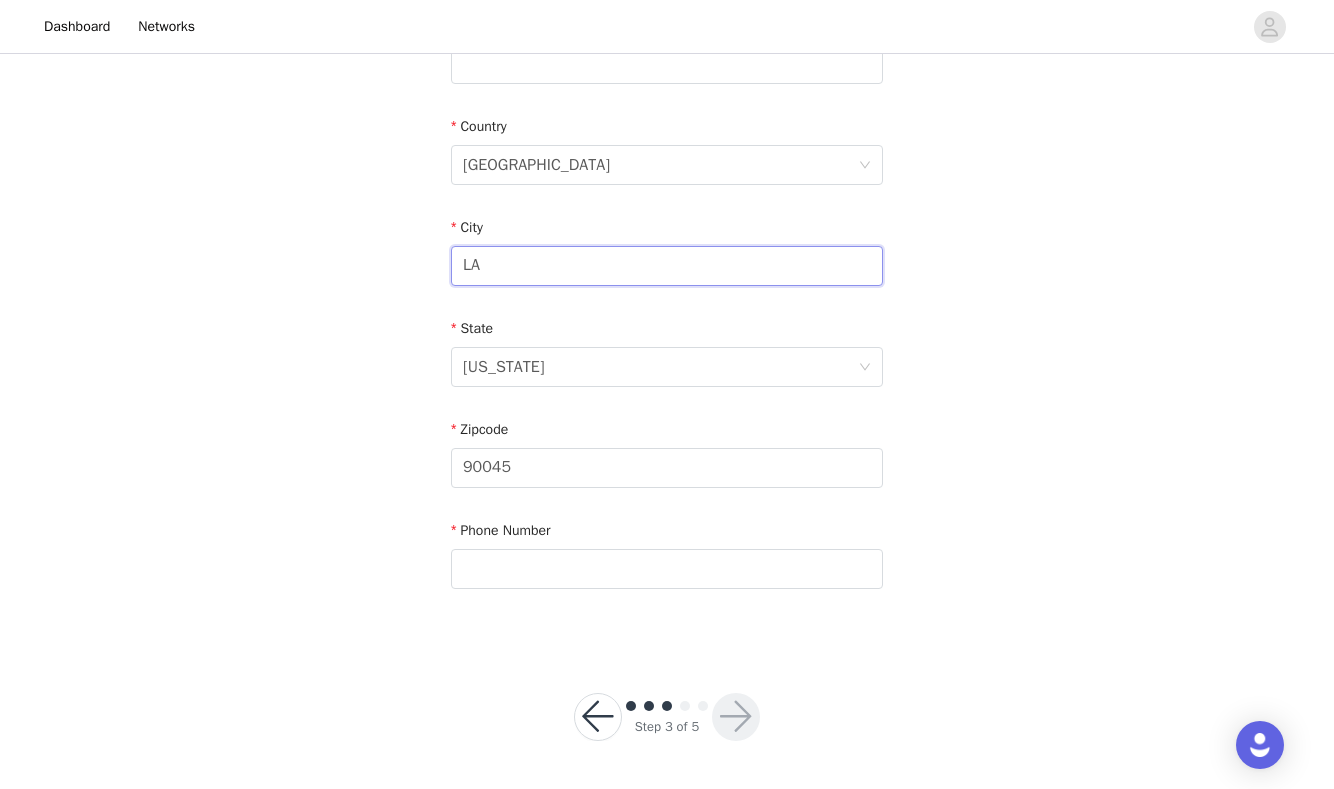 scroll, scrollTop: 574, scrollLeft: 0, axis: vertical 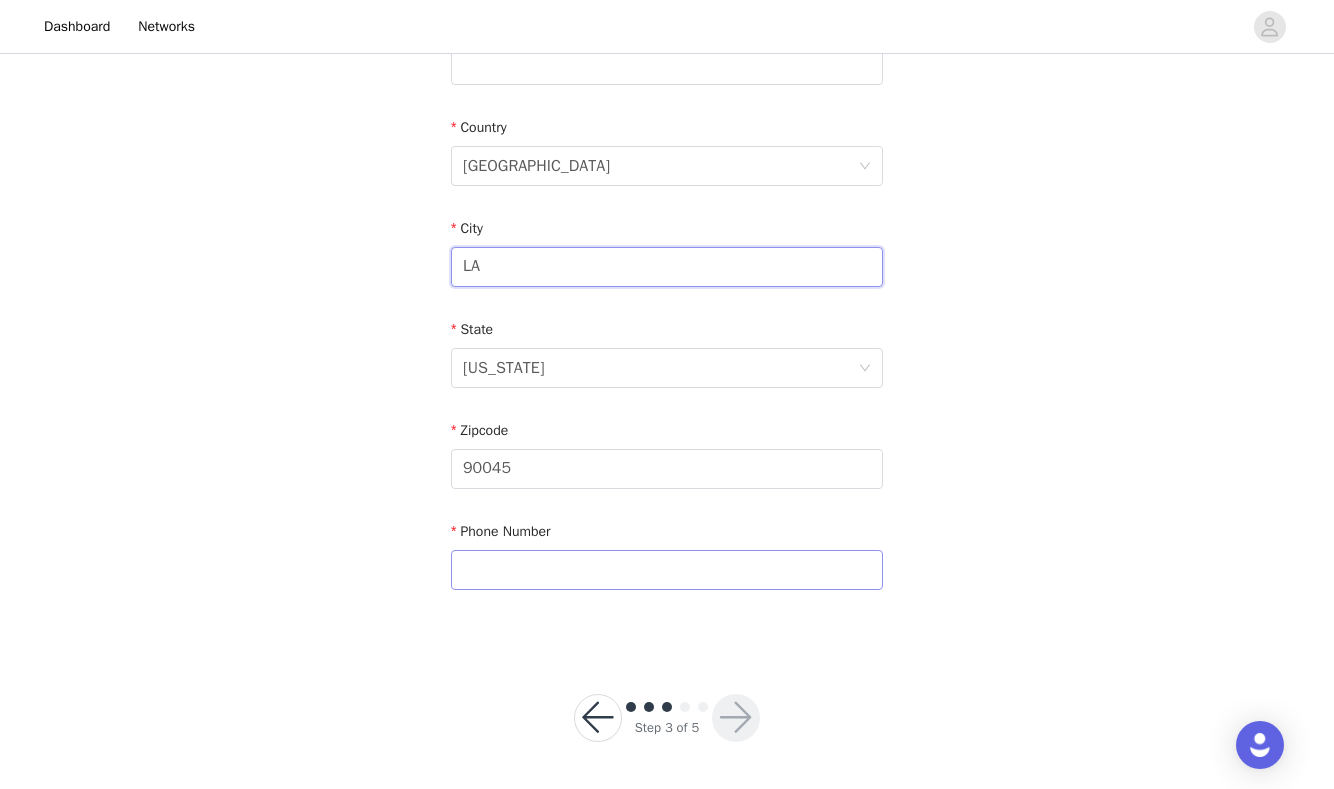 type on "LA" 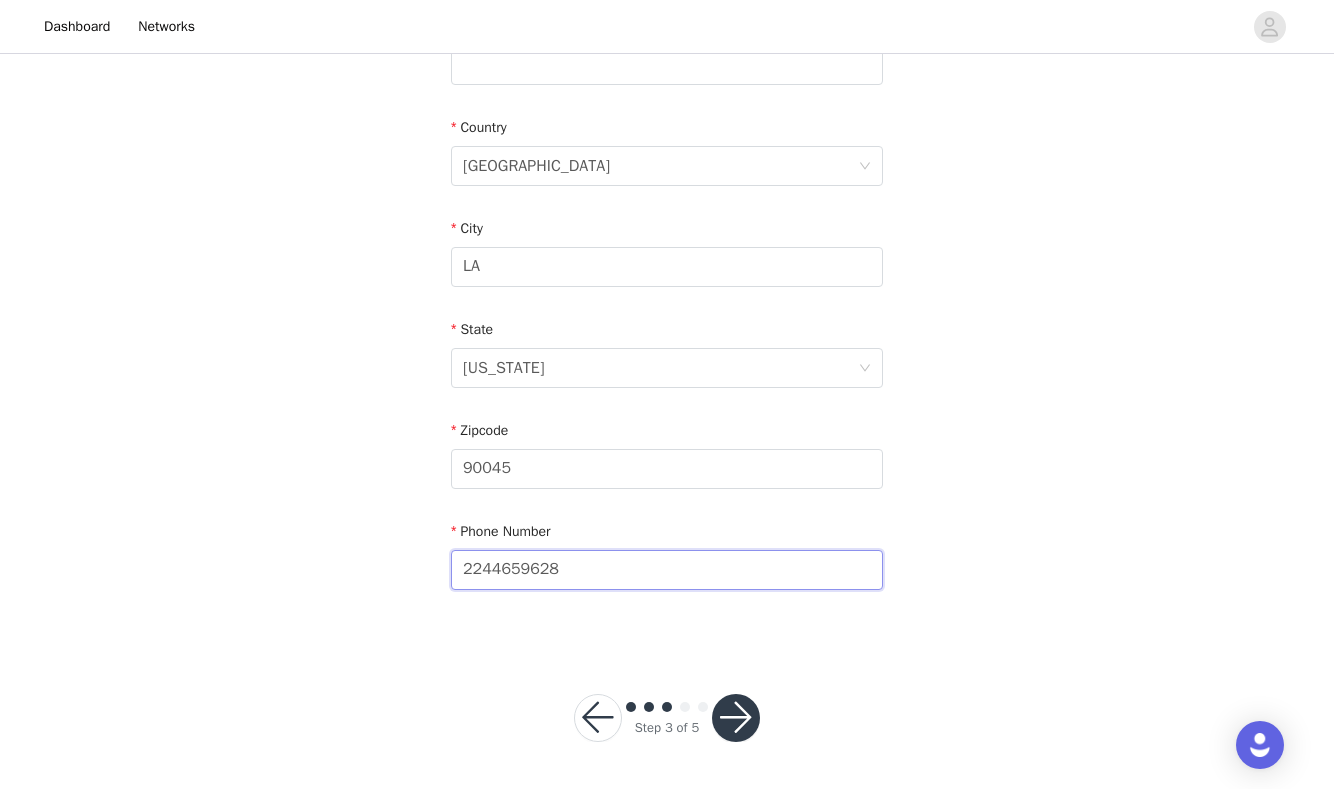type on "2244659628" 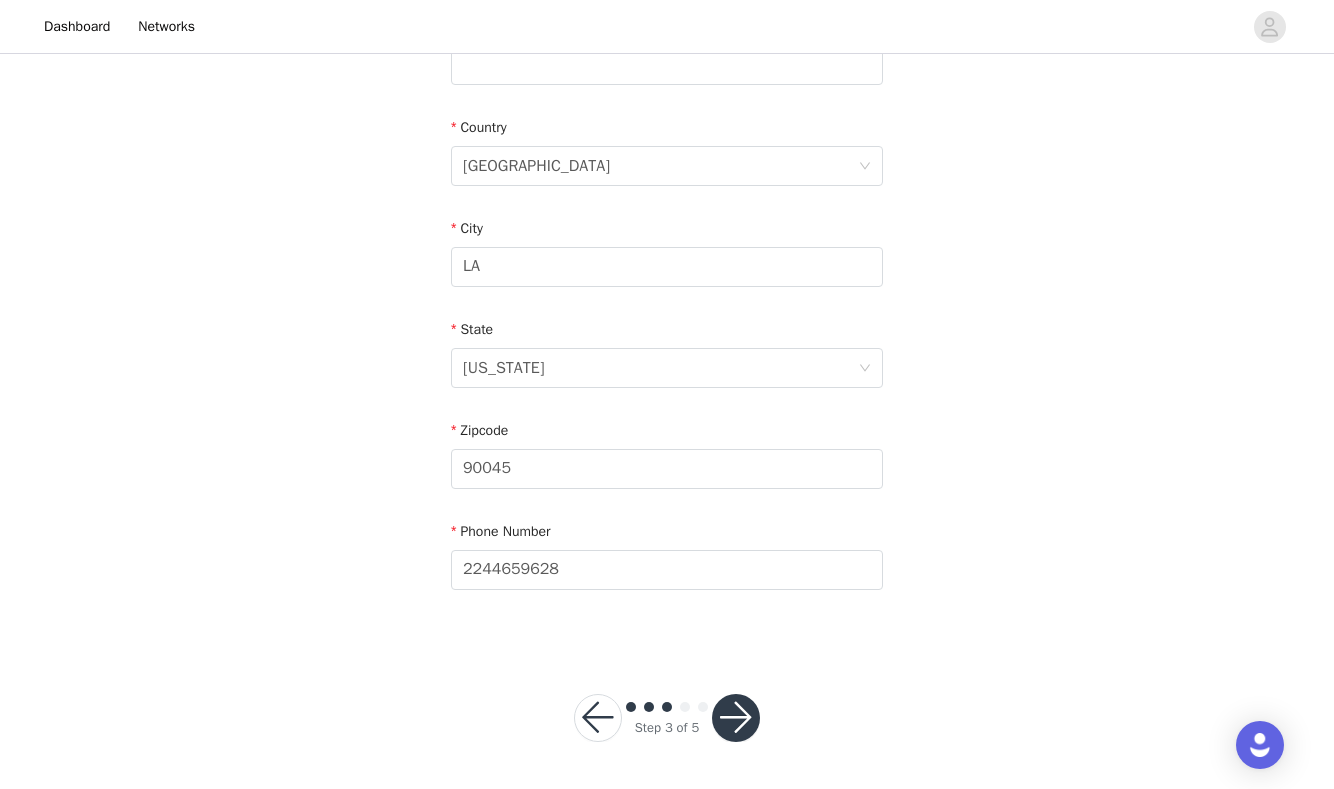 click at bounding box center [736, 718] 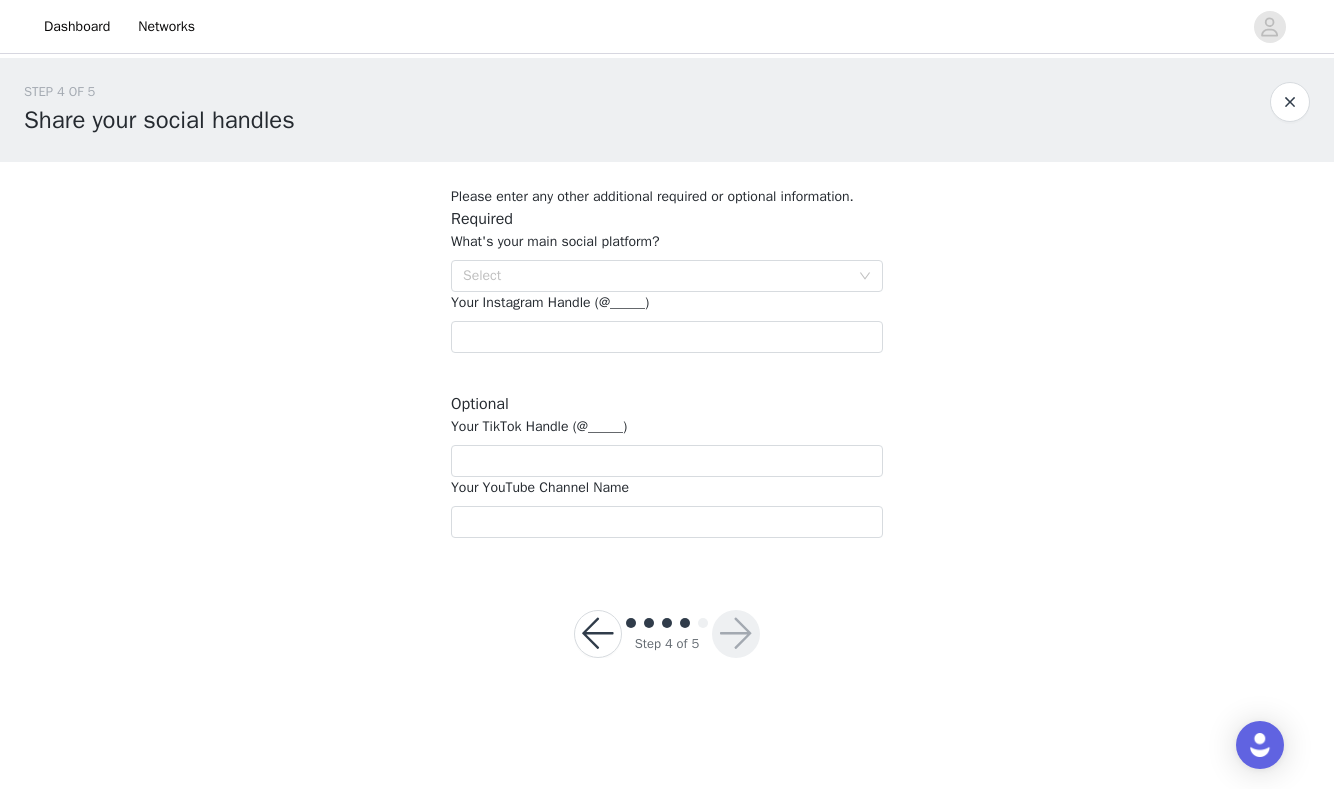 scroll, scrollTop: 0, scrollLeft: 0, axis: both 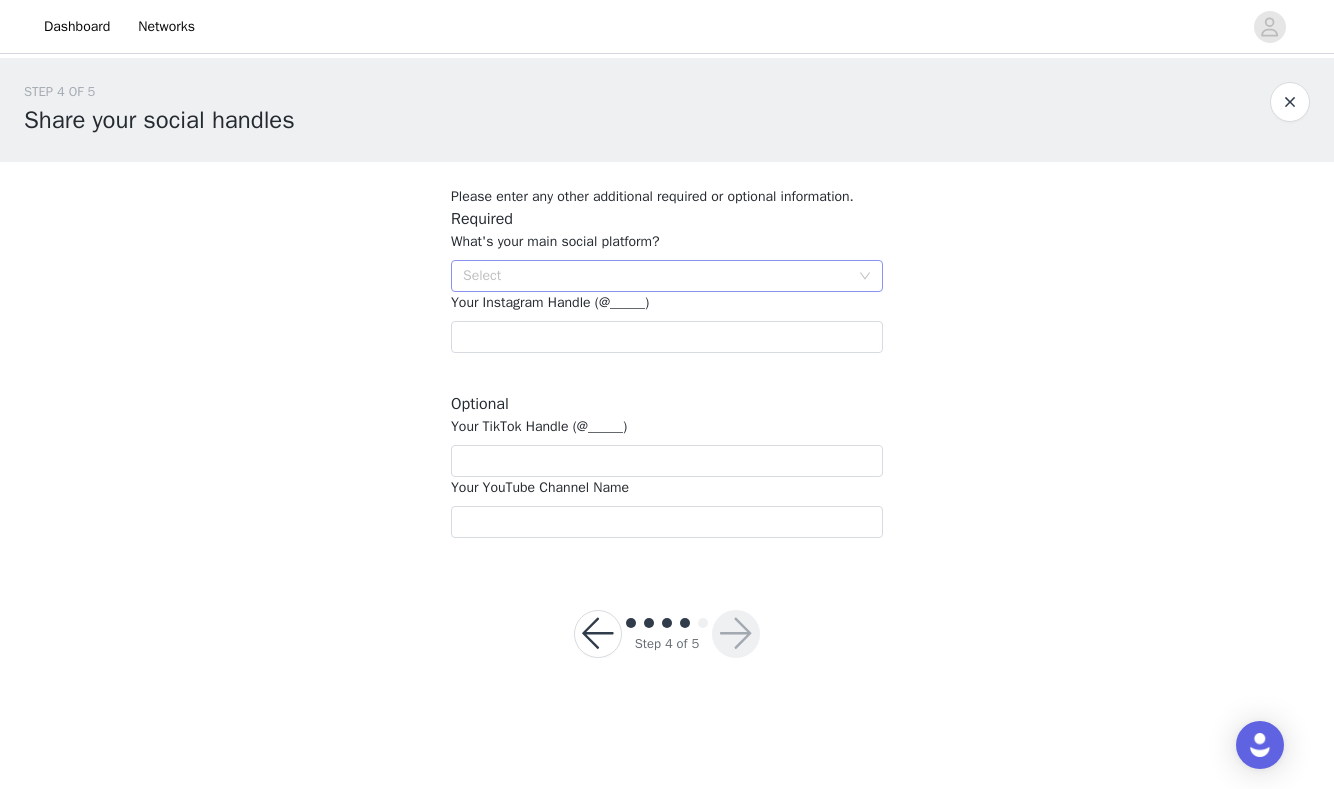 click on "Select" at bounding box center [656, 276] 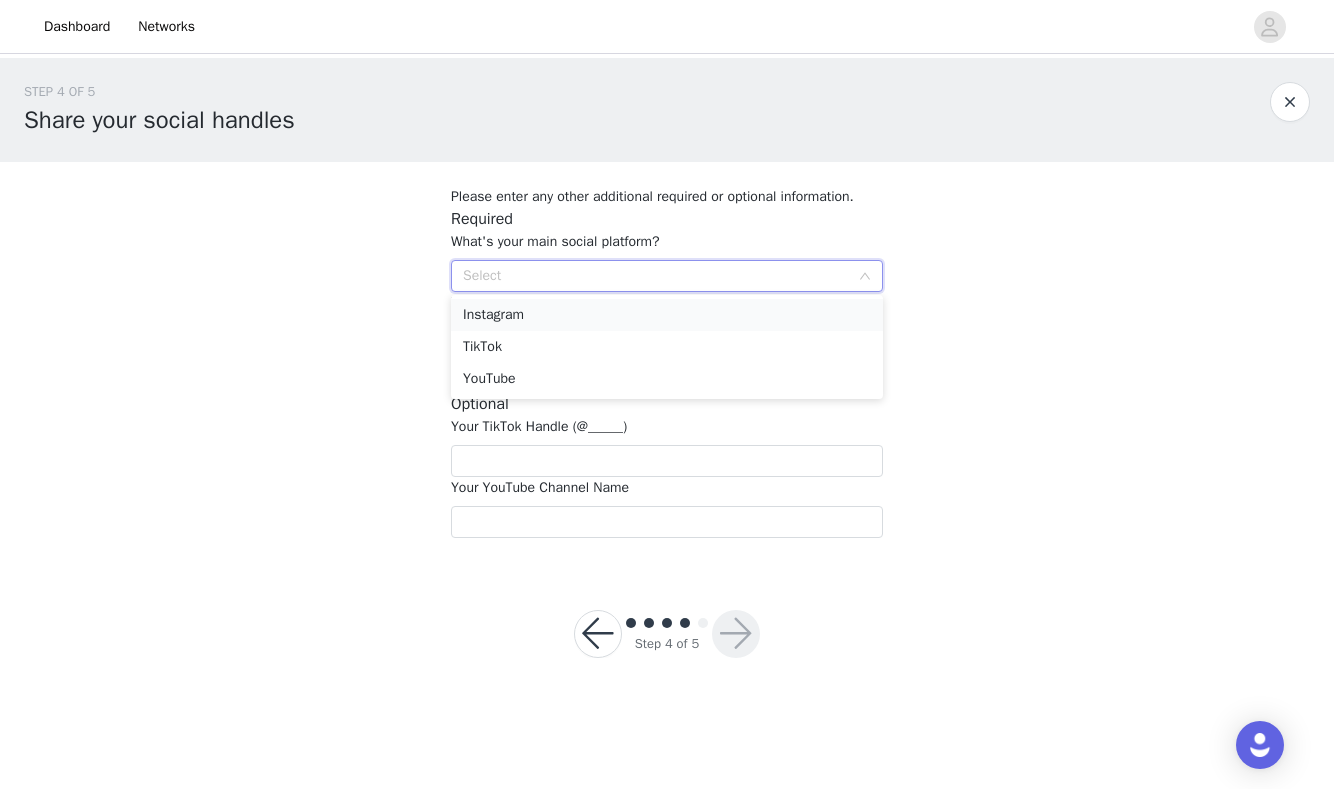 click on "Instagram" at bounding box center [667, 315] 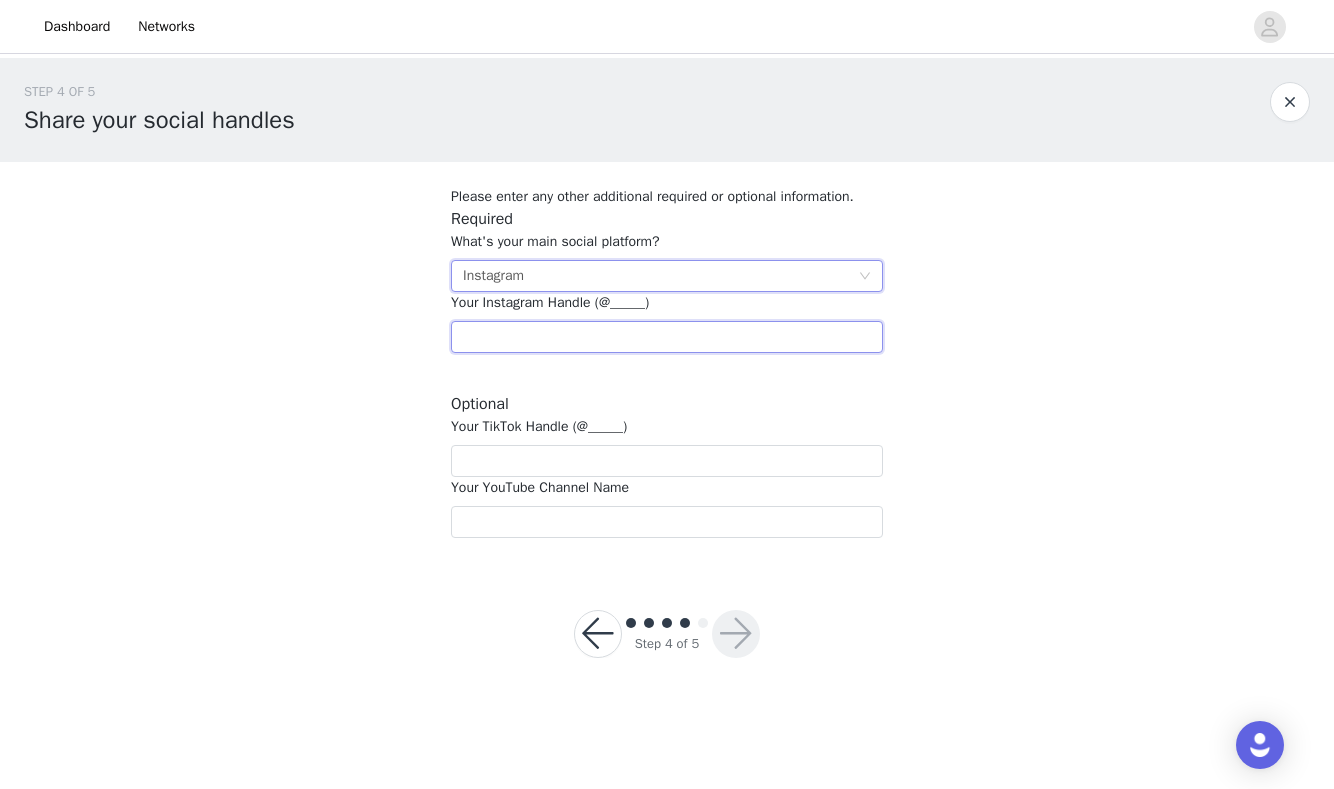 click at bounding box center [667, 337] 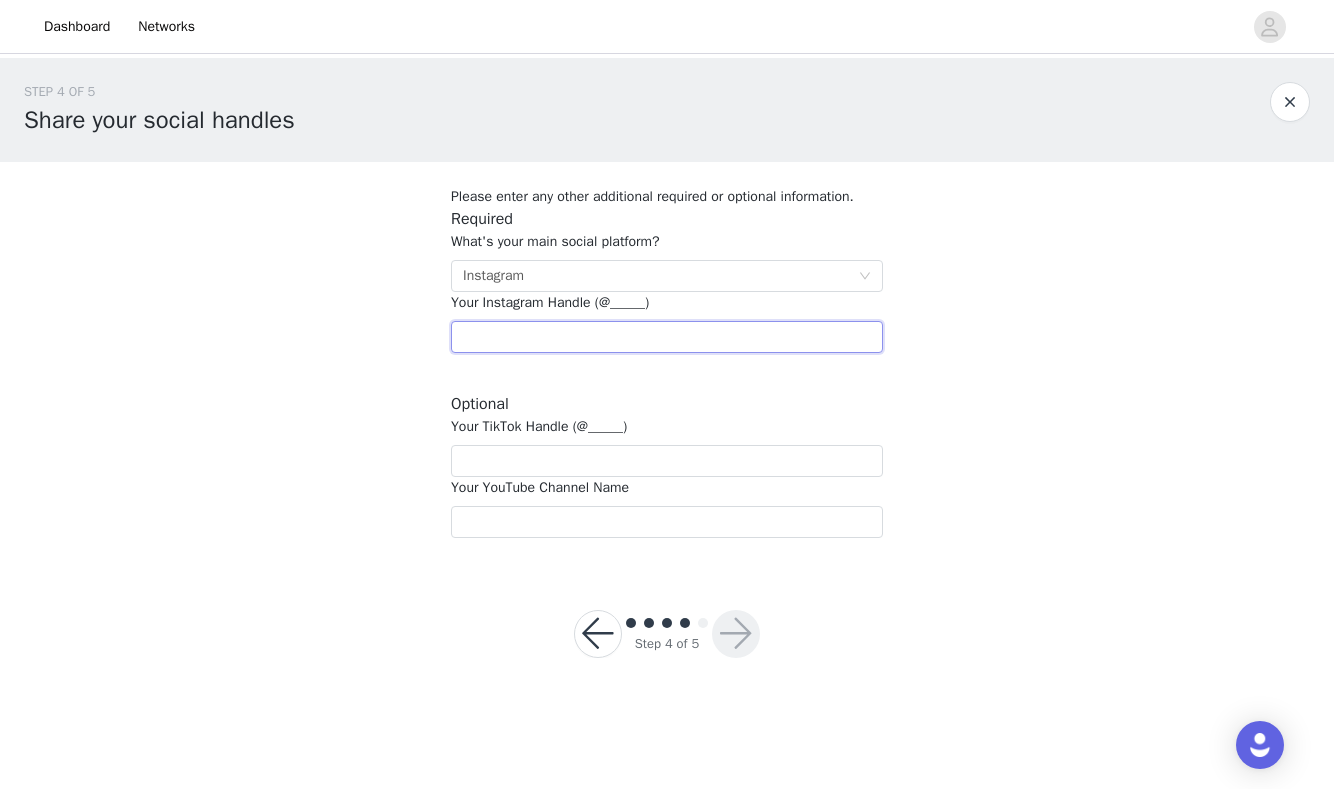 paste on "[URL][DOMAIN_NAME]" 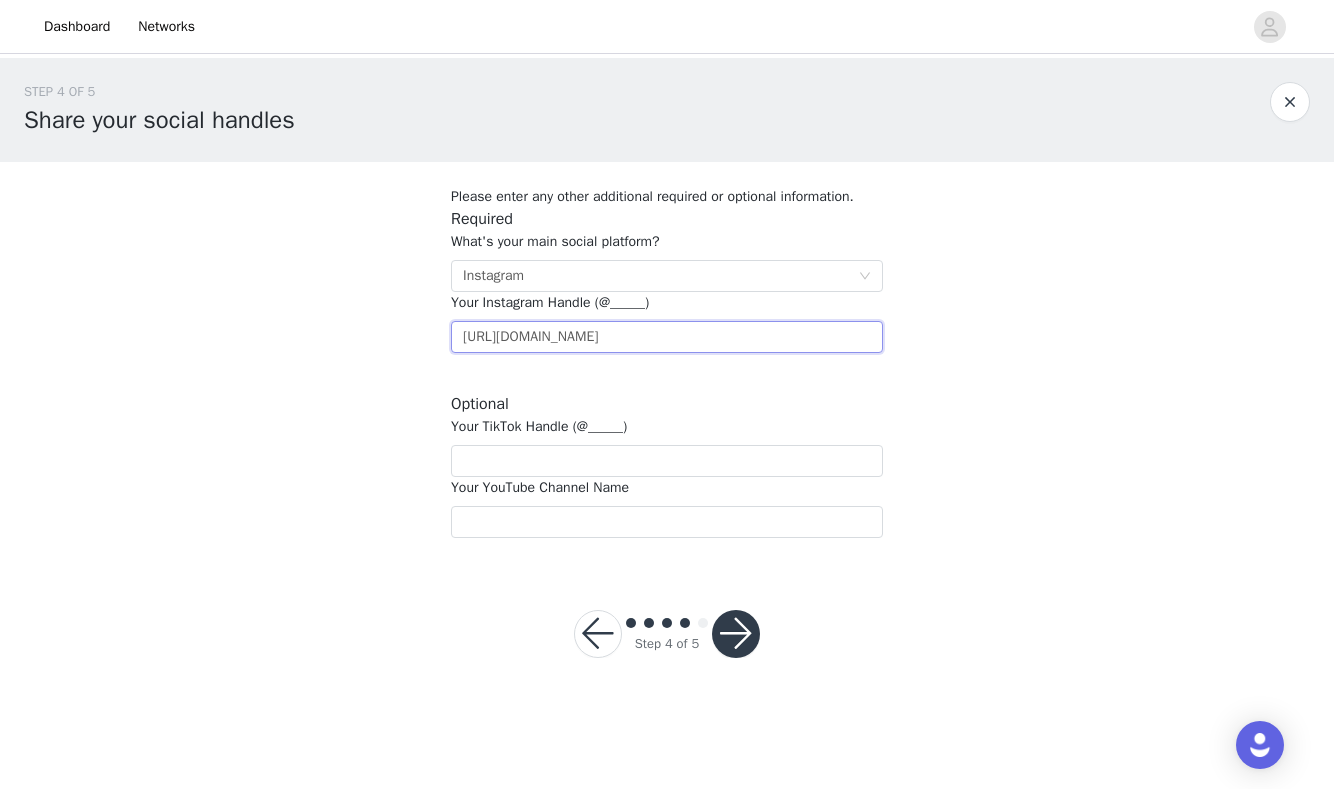 type on "[URL][DOMAIN_NAME]" 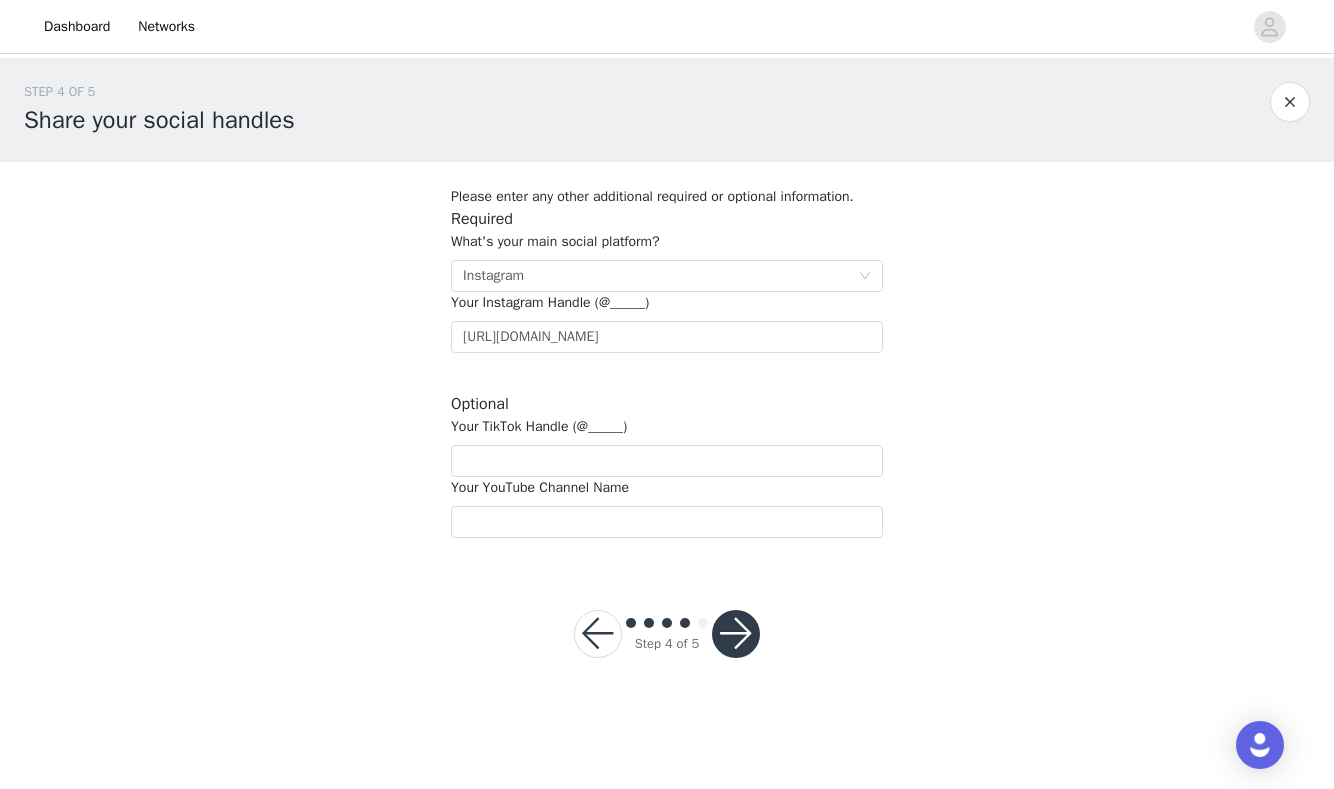 click at bounding box center [736, 634] 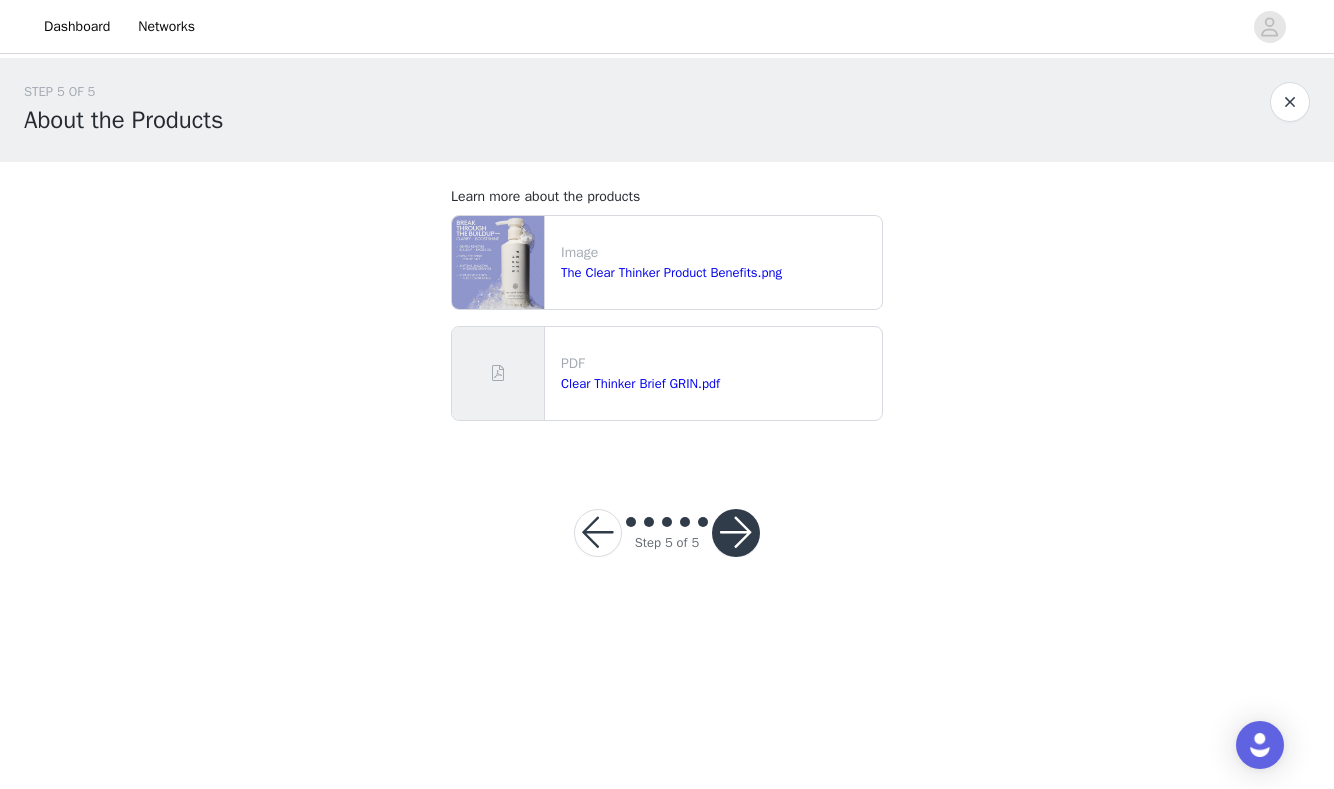 click at bounding box center [736, 533] 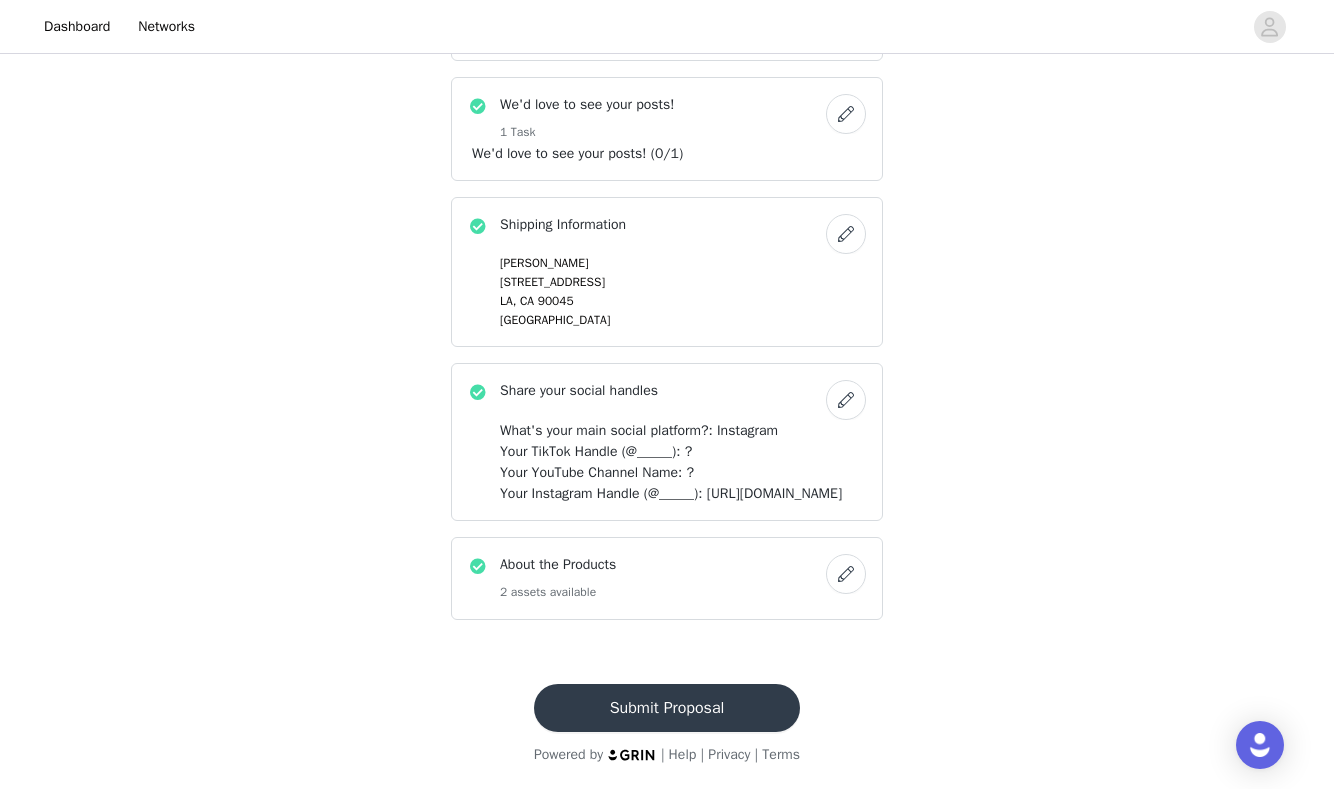 click on "Submit Proposal" at bounding box center (667, 708) 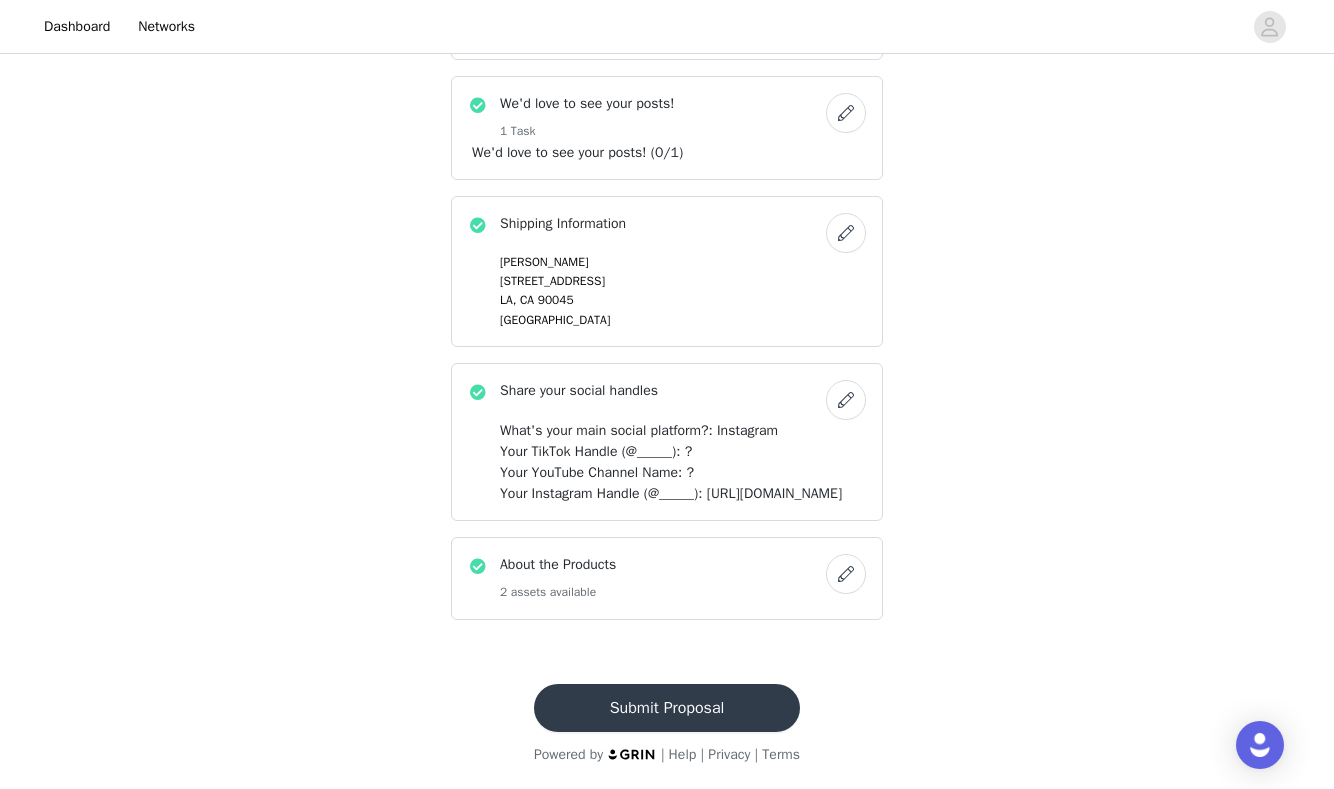 scroll, scrollTop: 0, scrollLeft: 0, axis: both 